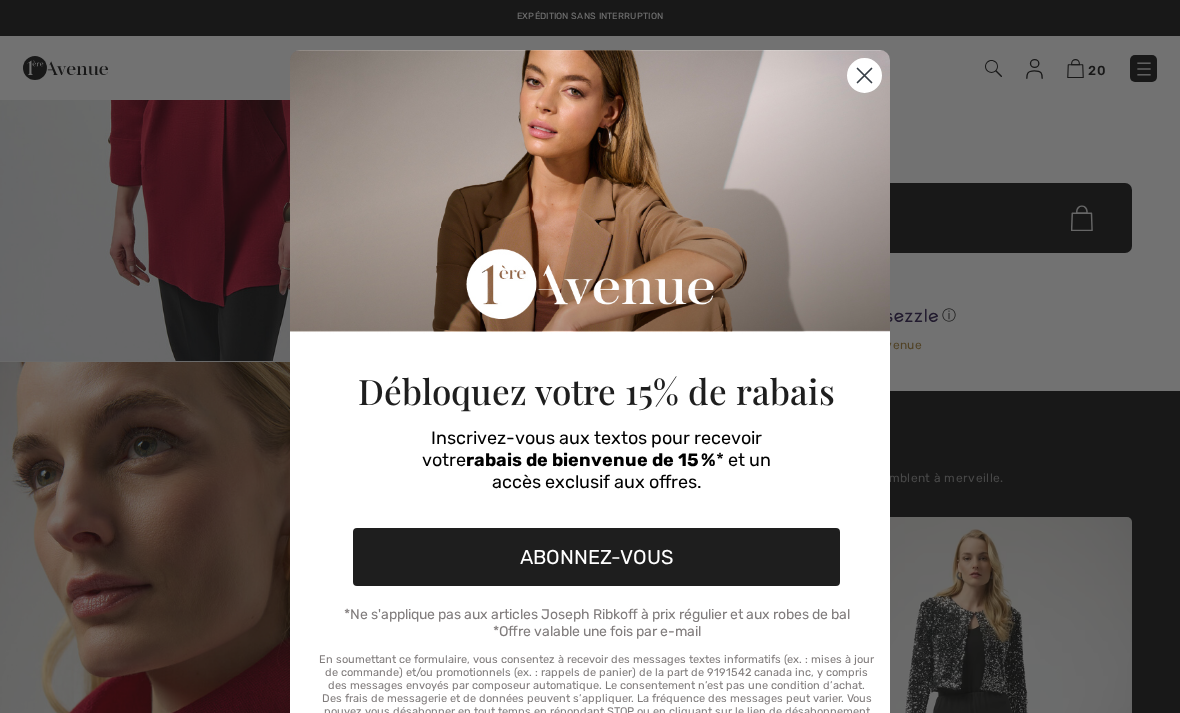 checkbox on "true" 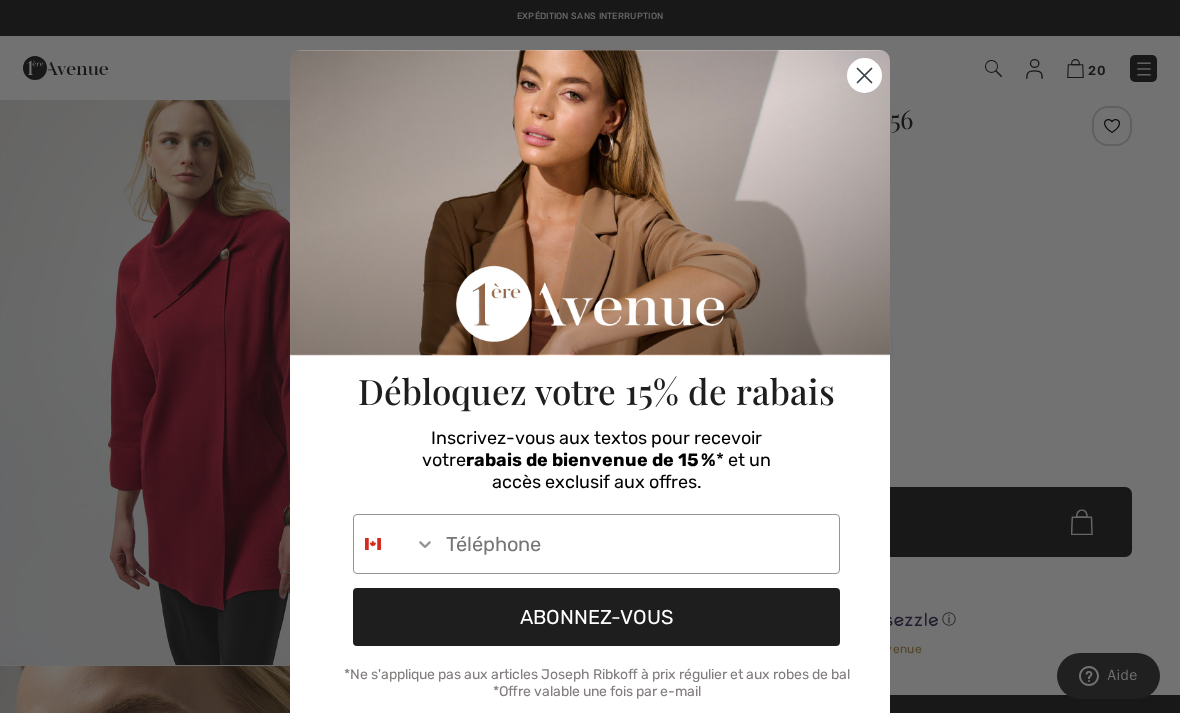scroll, scrollTop: 0, scrollLeft: 0, axis: both 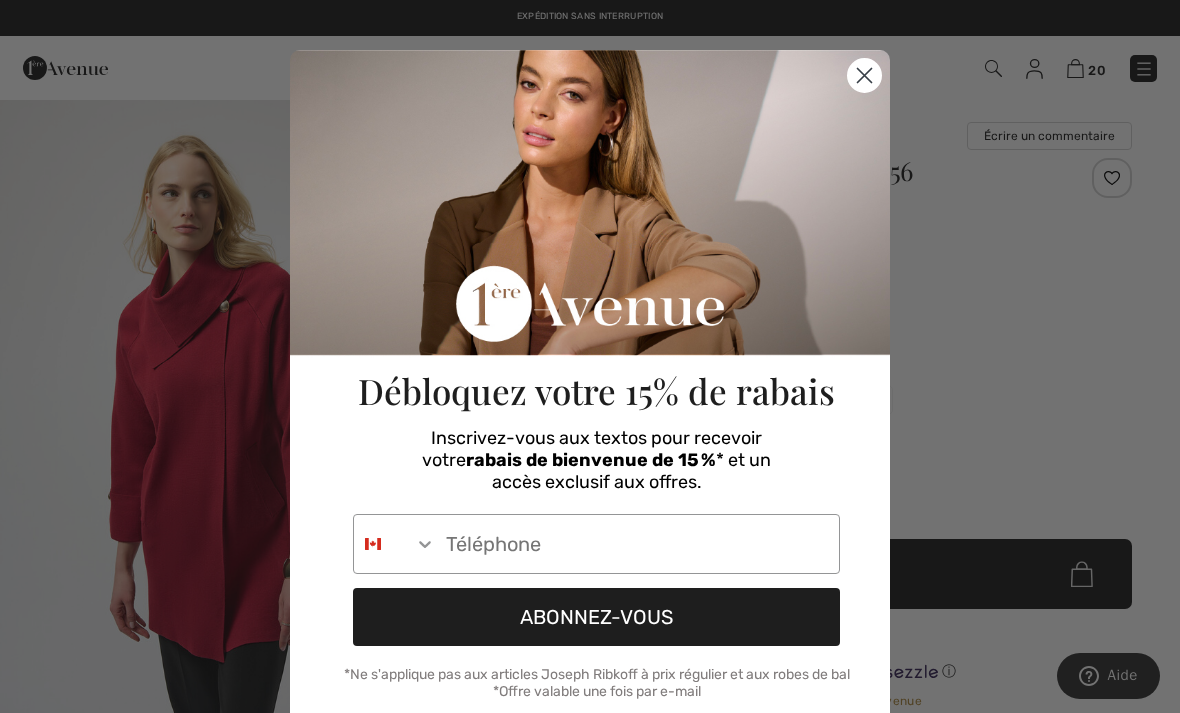click 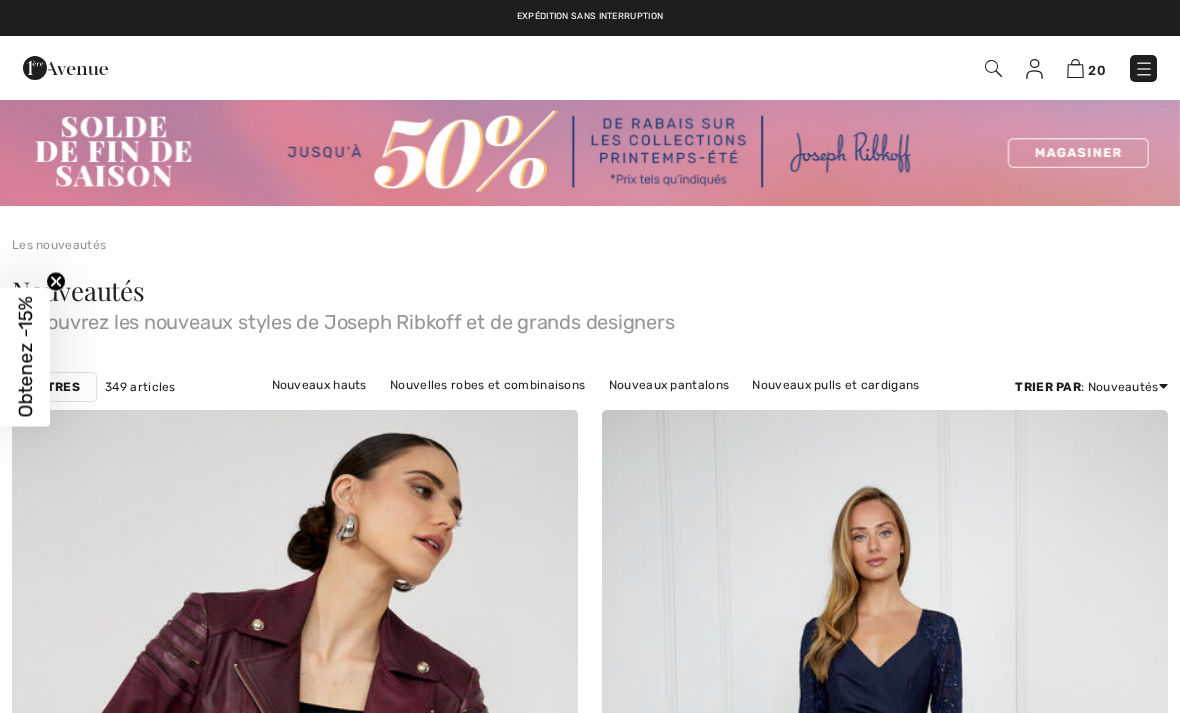 checkbox on "true" 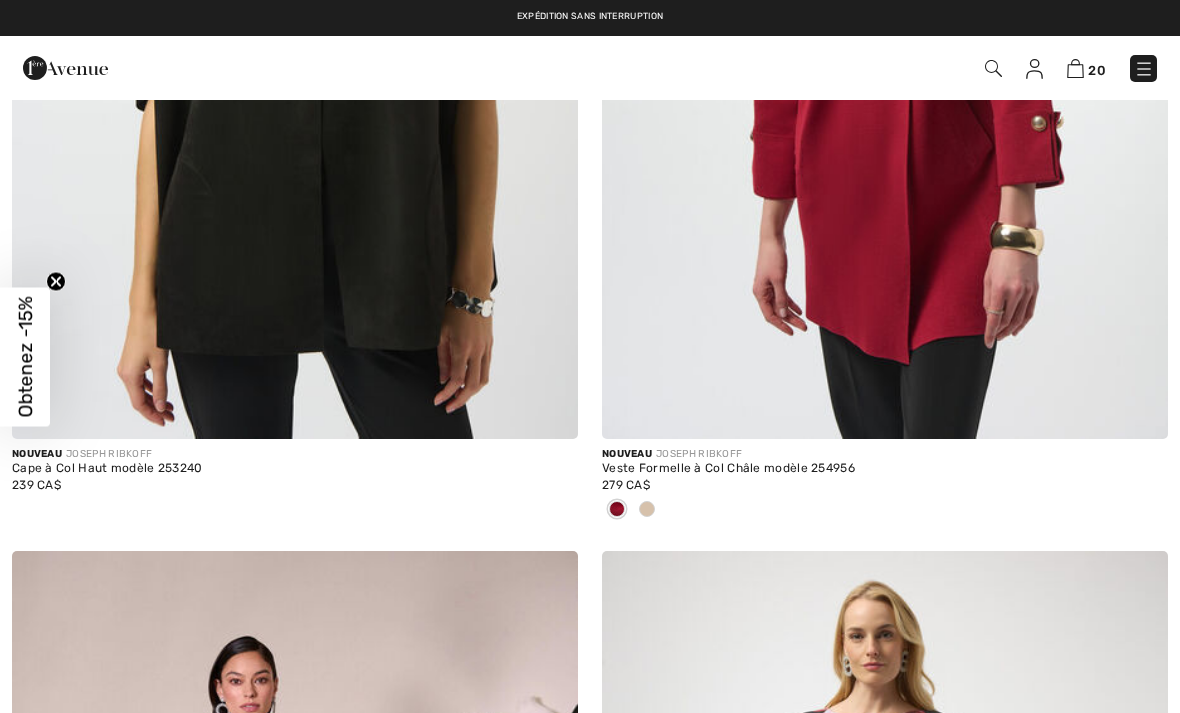 scroll, scrollTop: 0, scrollLeft: 0, axis: both 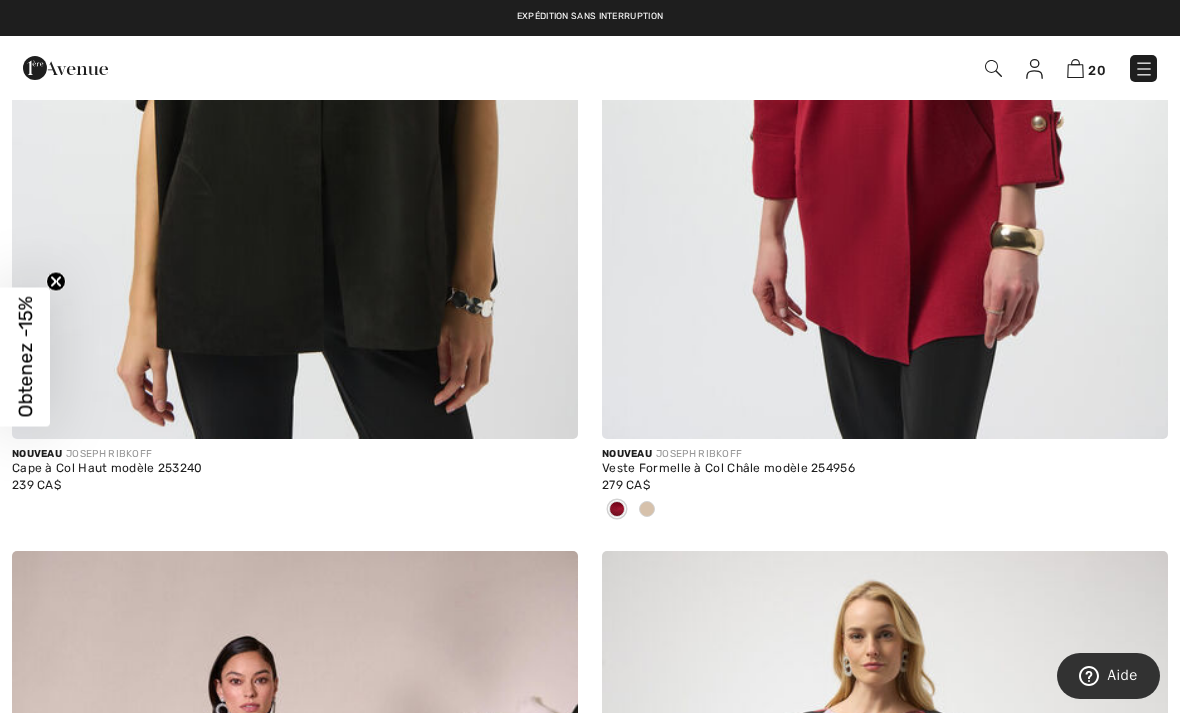 click at bounding box center [1144, 69] 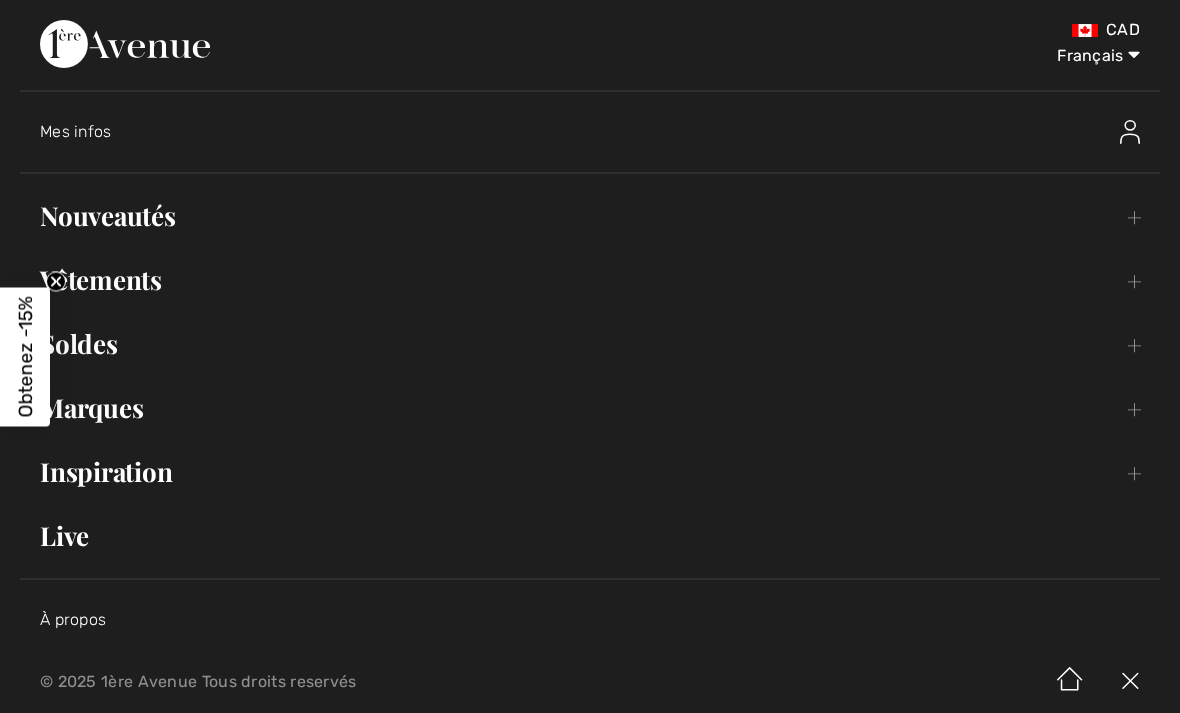 click on "Nouveautés Toggle submenu" at bounding box center [590, 216] 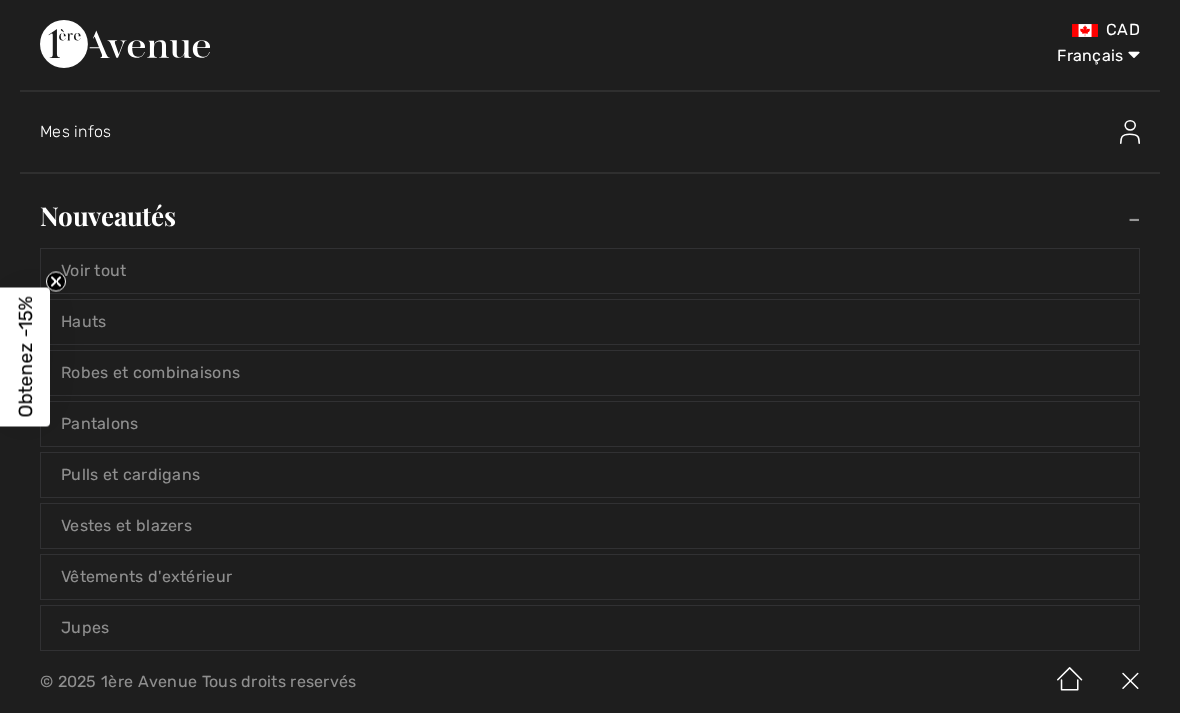 click on "Voir tout" at bounding box center [590, 271] 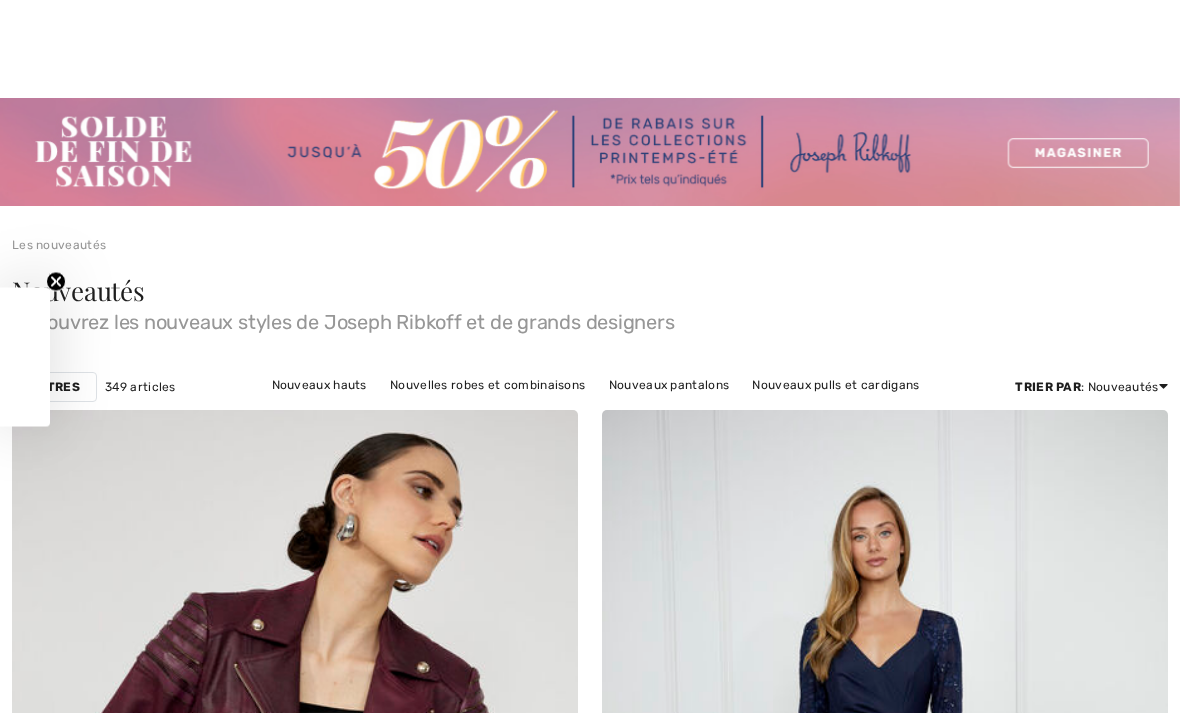 checkbox on "true" 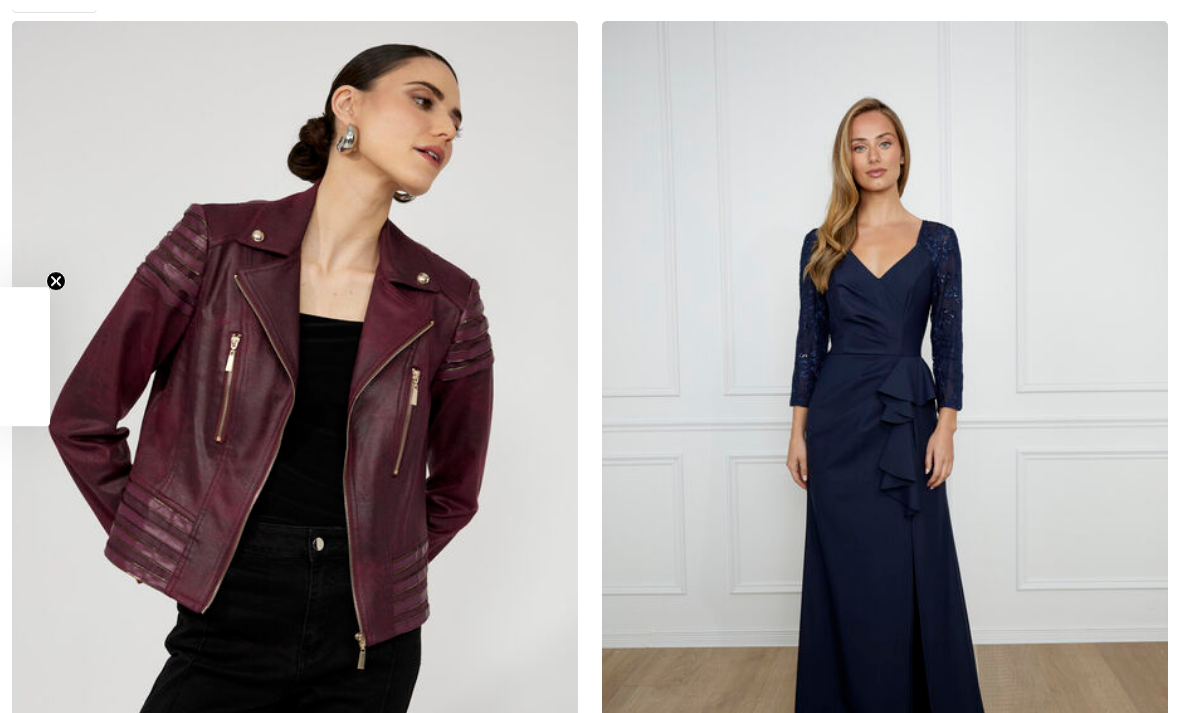 scroll, scrollTop: 0, scrollLeft: 0, axis: both 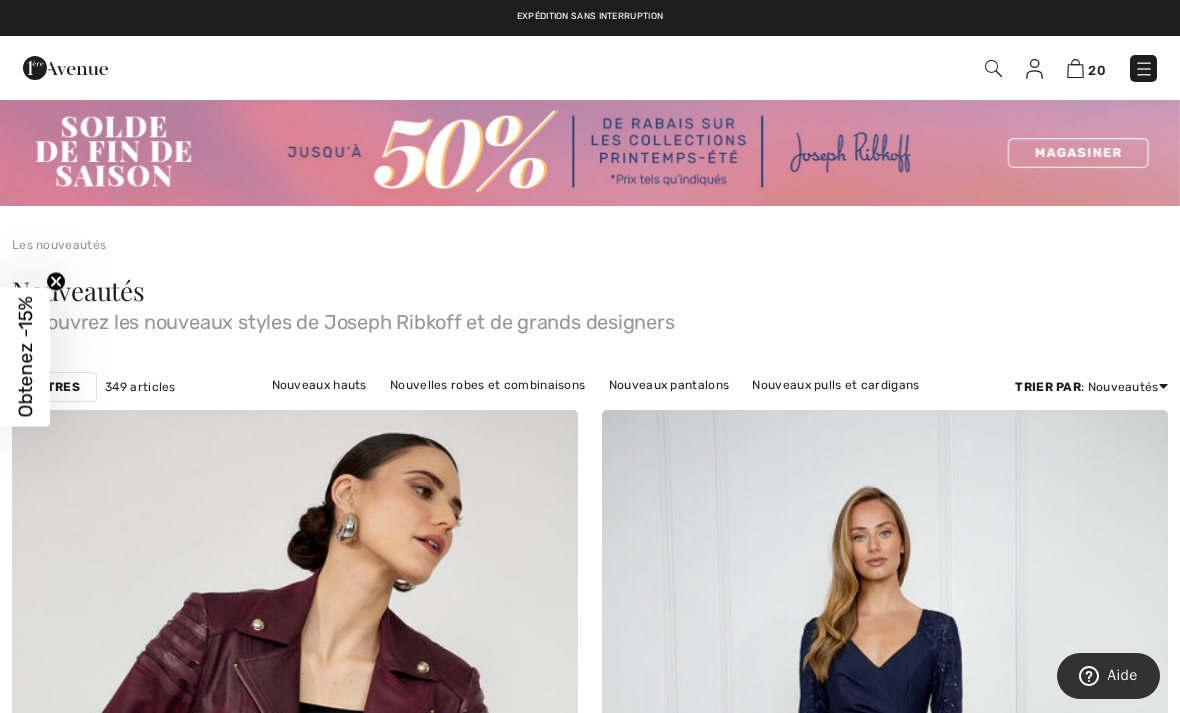 click at bounding box center [590, 152] 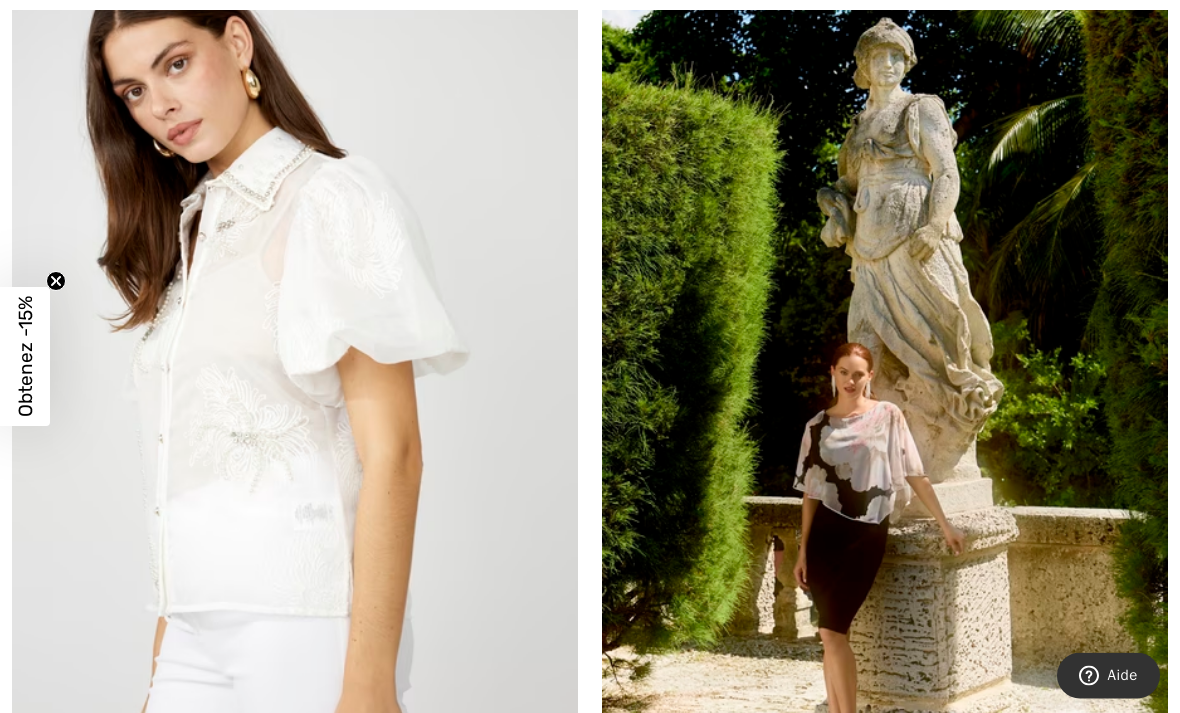 scroll, scrollTop: 0, scrollLeft: 0, axis: both 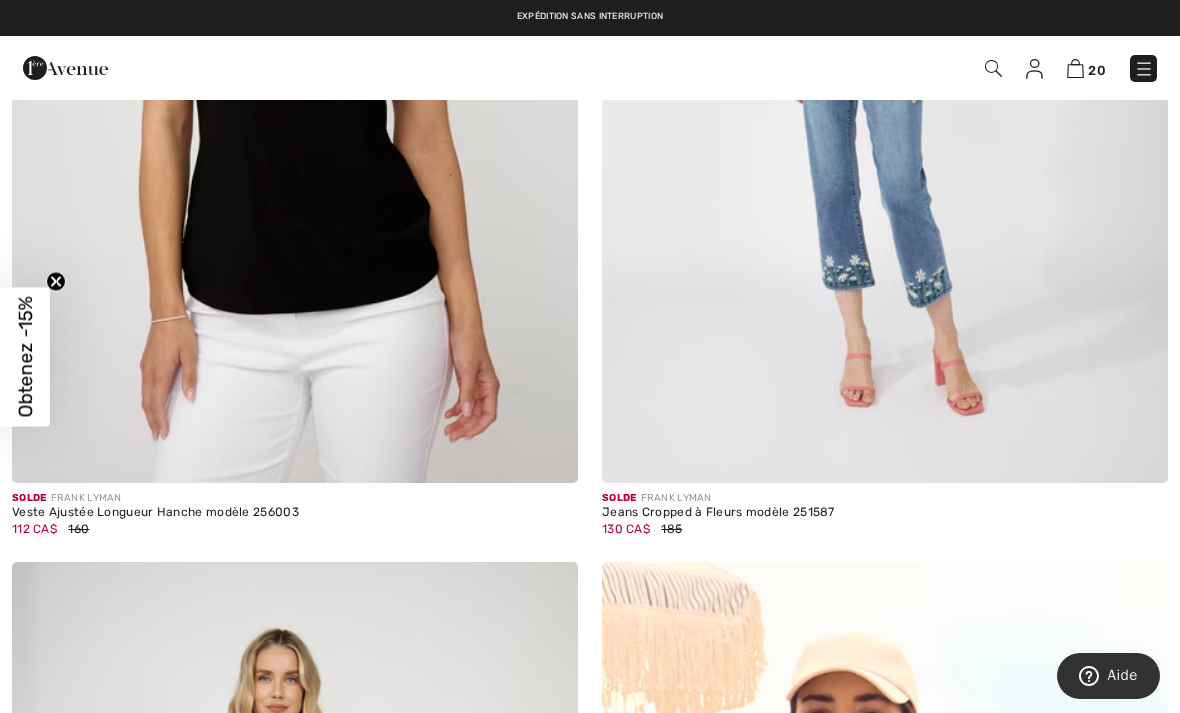 click at bounding box center [885, 58] 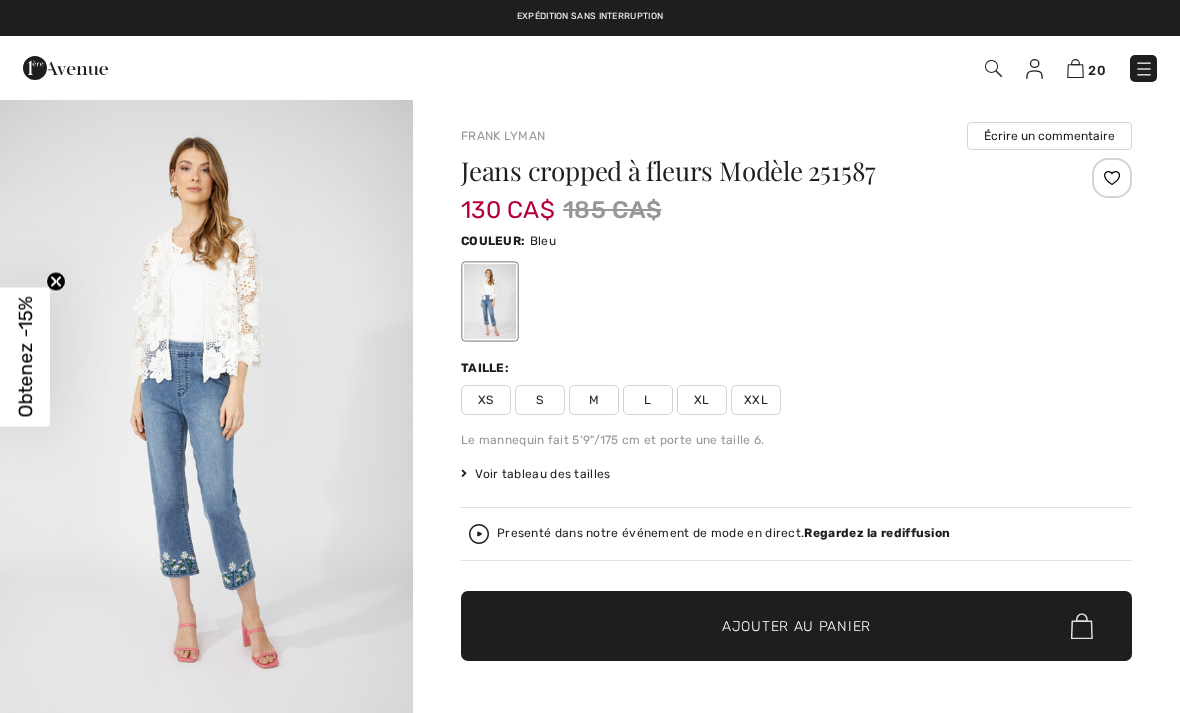 checkbox on "true" 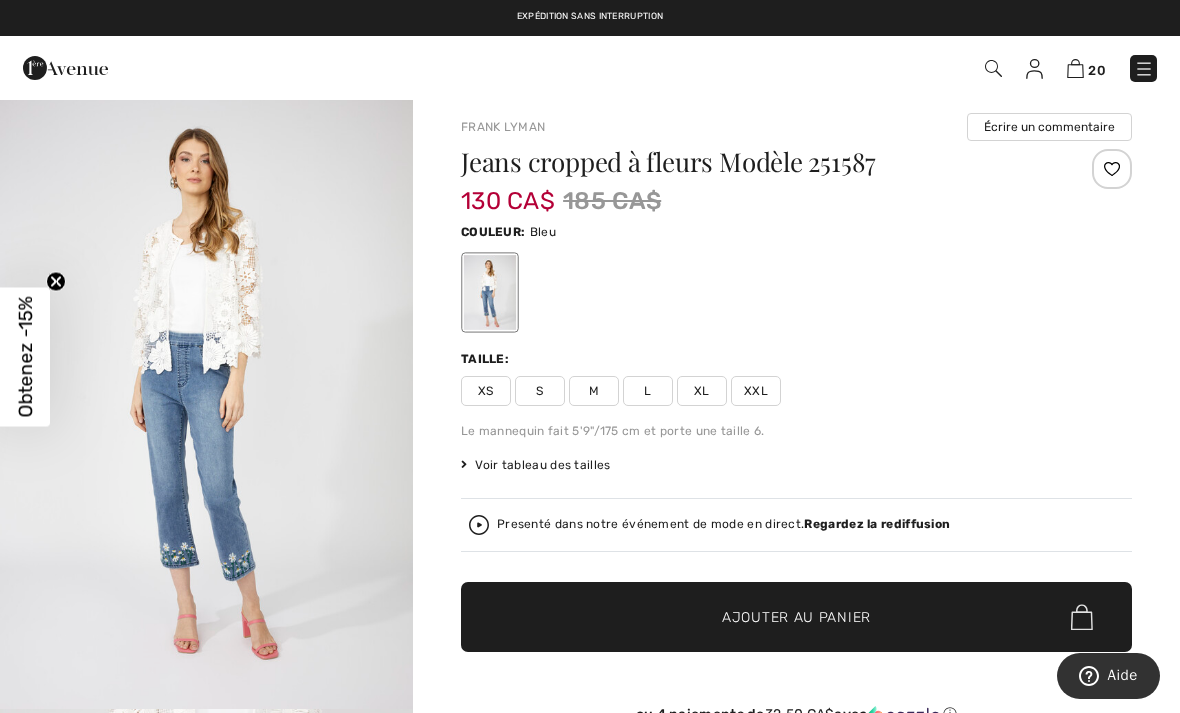 scroll, scrollTop: 0, scrollLeft: 0, axis: both 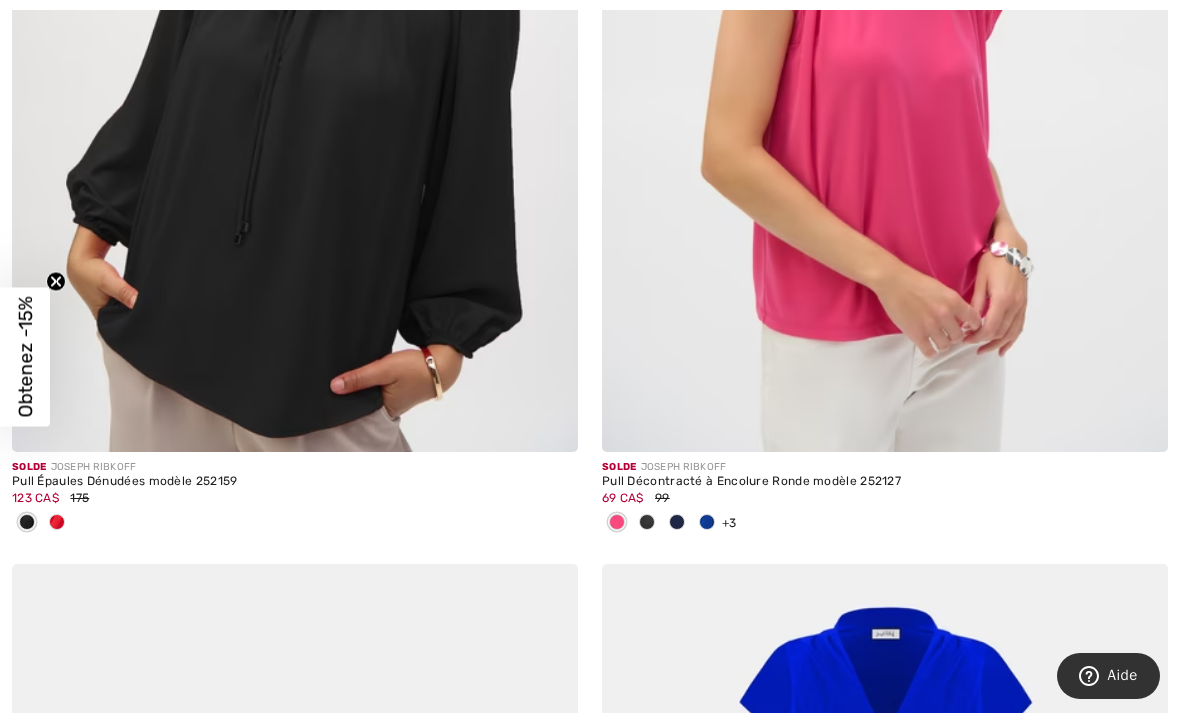 click at bounding box center (885, 27) 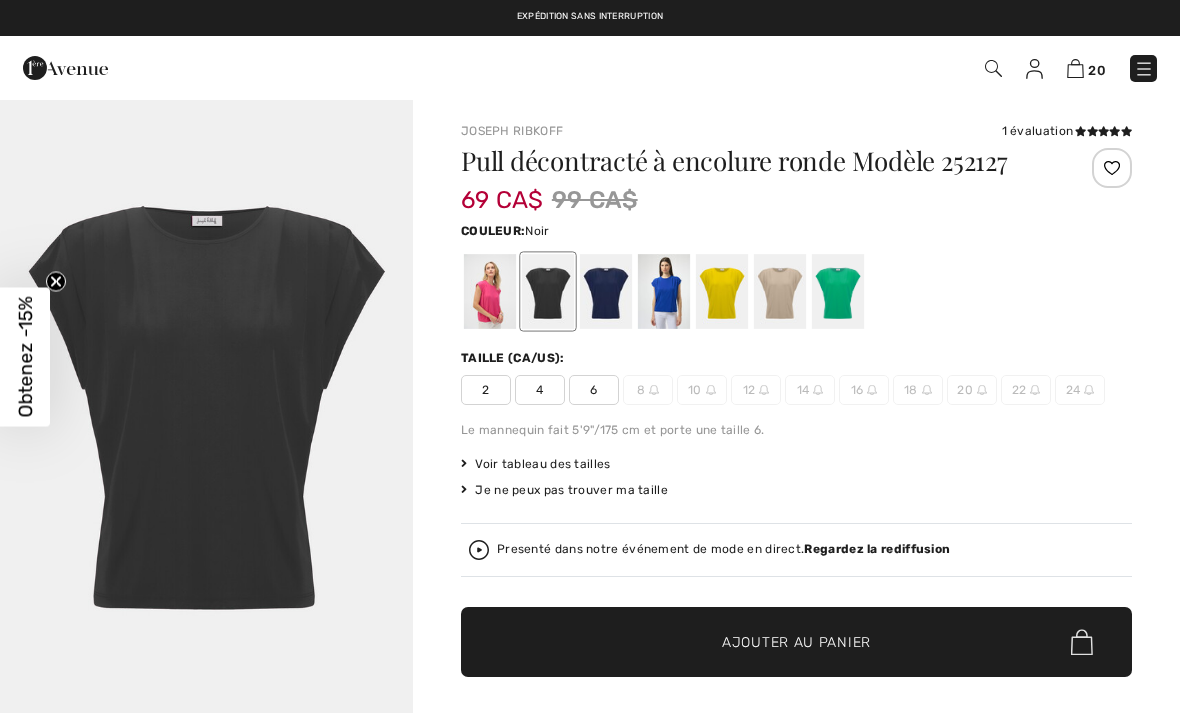checkbox on "true" 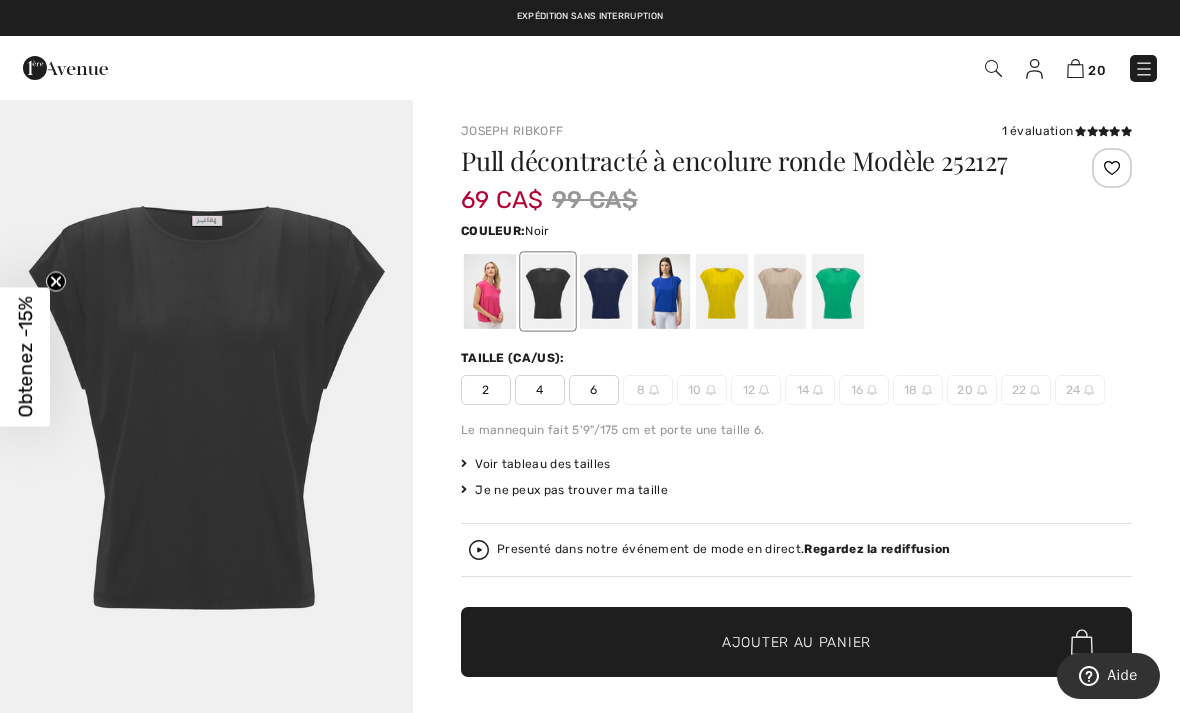 click at bounding box center [490, 291] 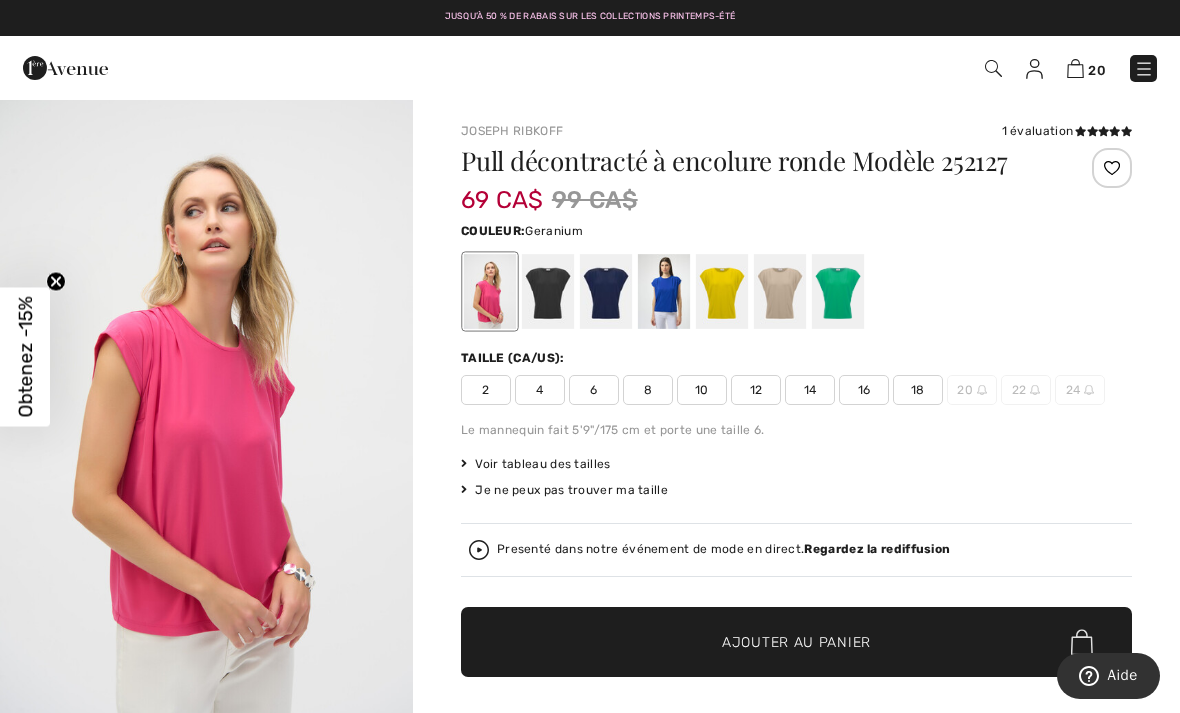 click on "14" at bounding box center [810, 390] 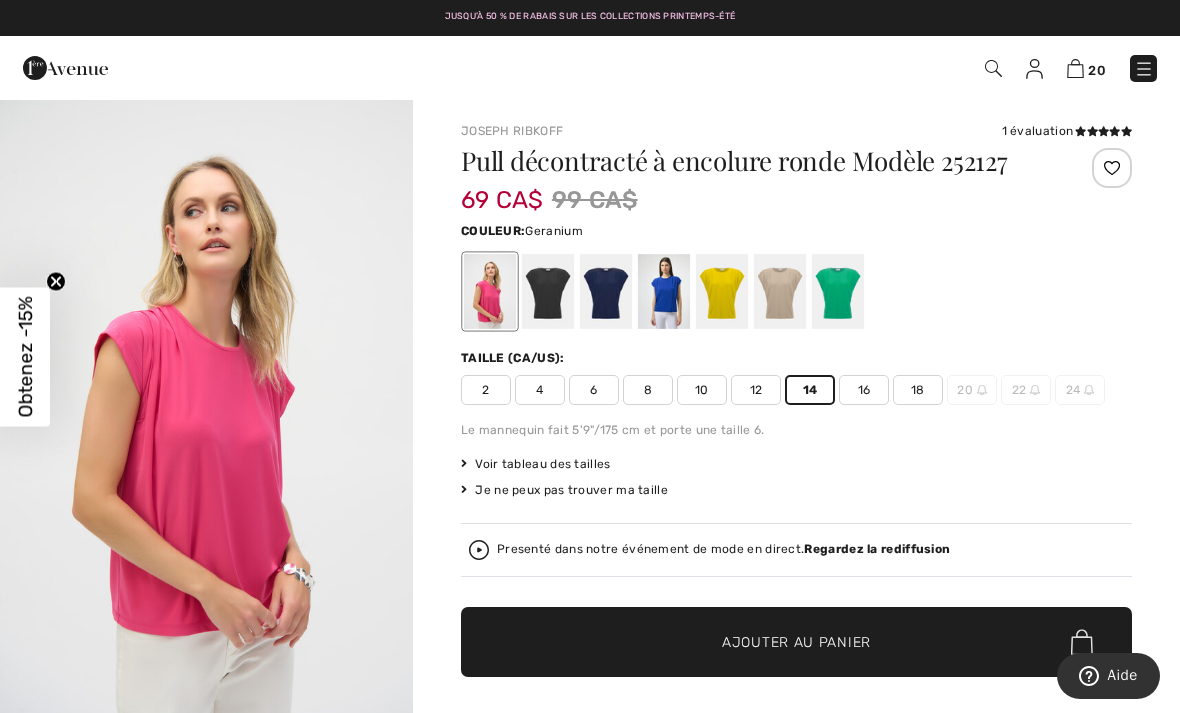 click on "✔ Ajouté au panier
Ajouter au panier" at bounding box center [796, 642] 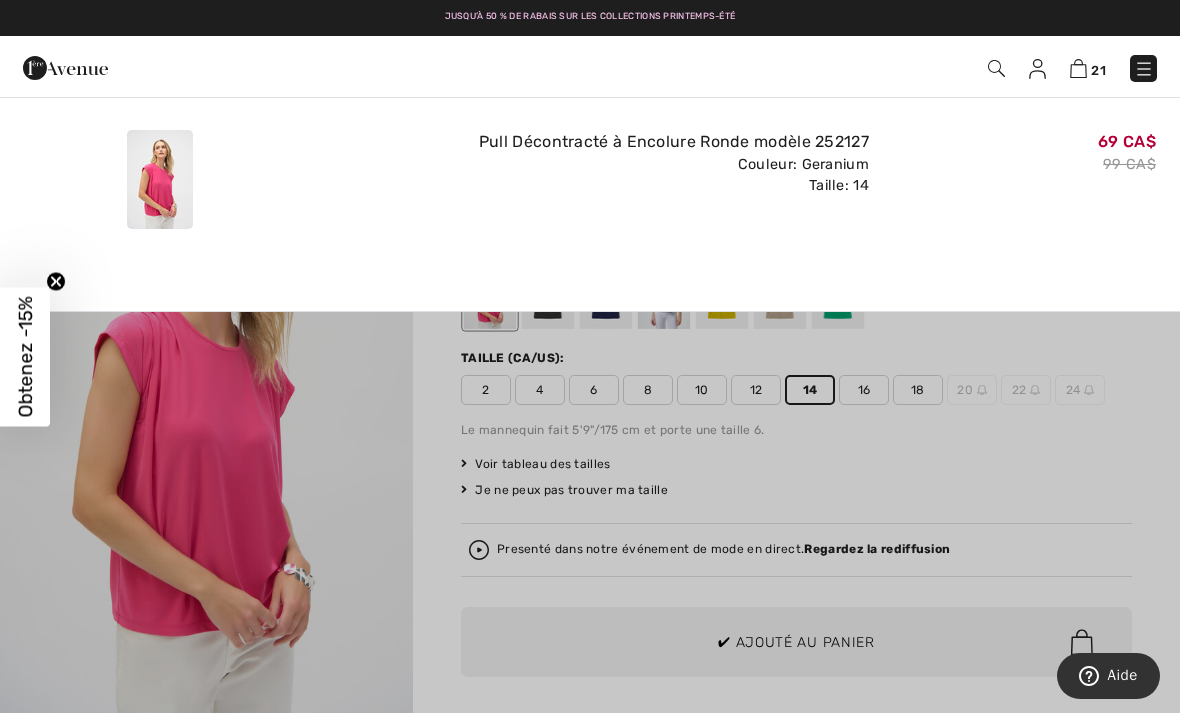 scroll, scrollTop: 0, scrollLeft: 0, axis: both 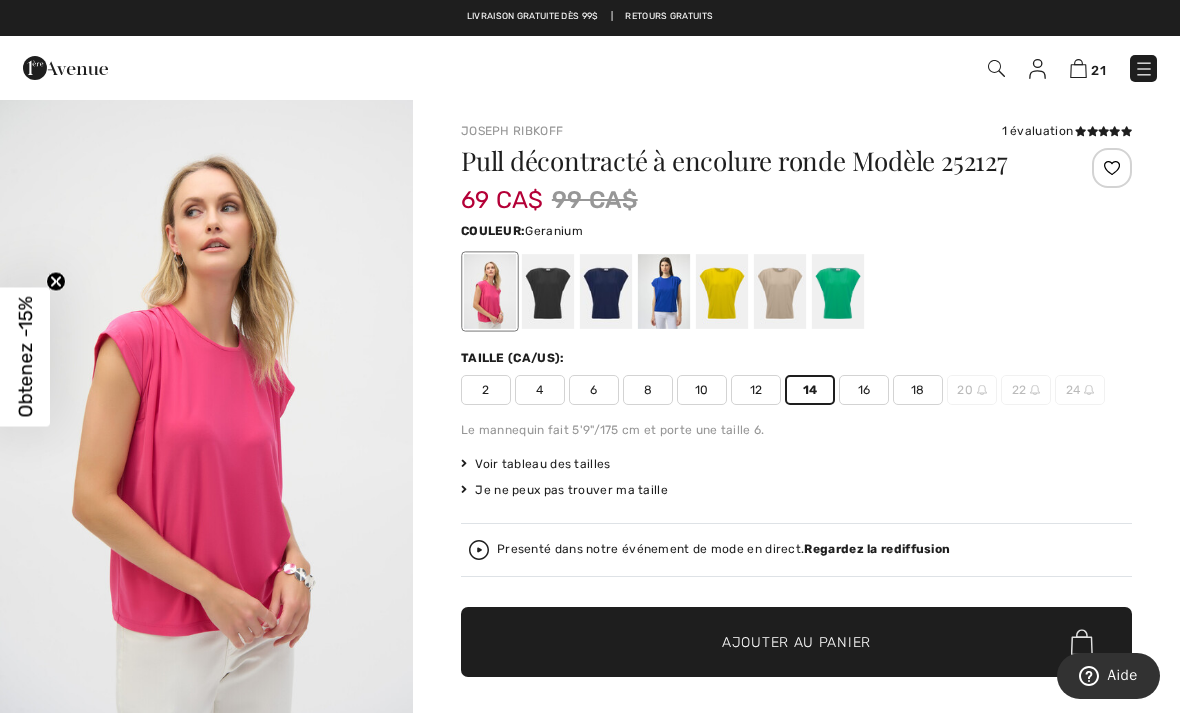 click at bounding box center [548, 291] 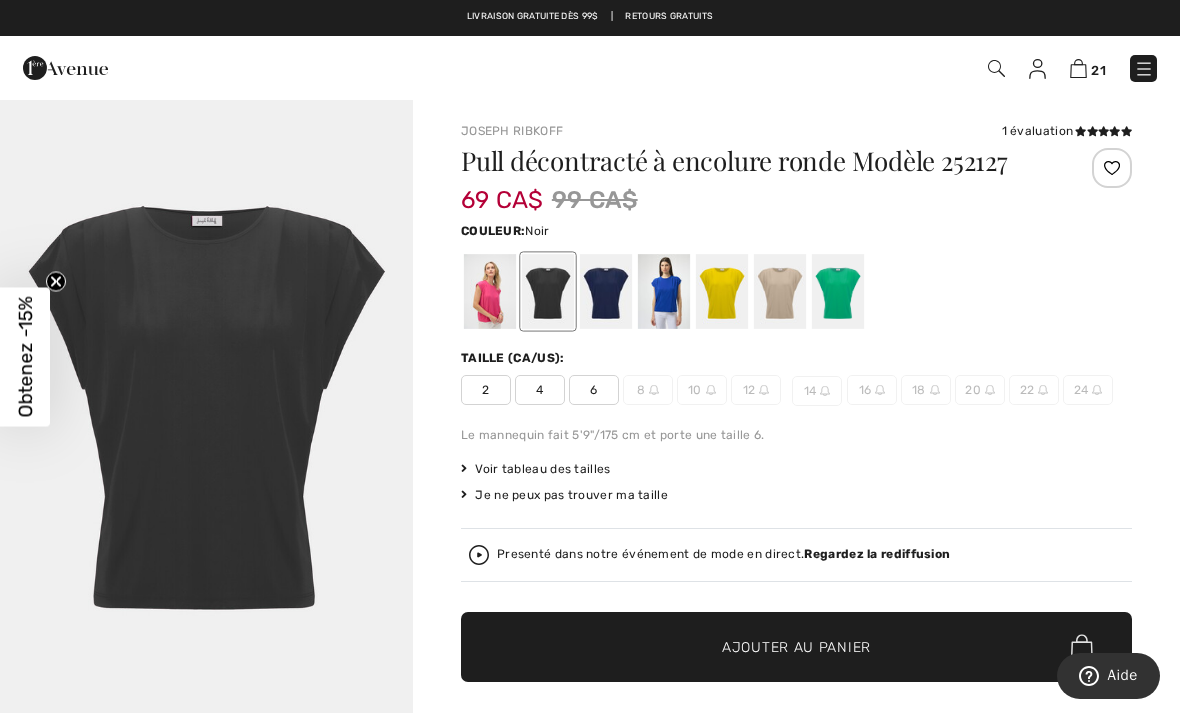 click at bounding box center [606, 291] 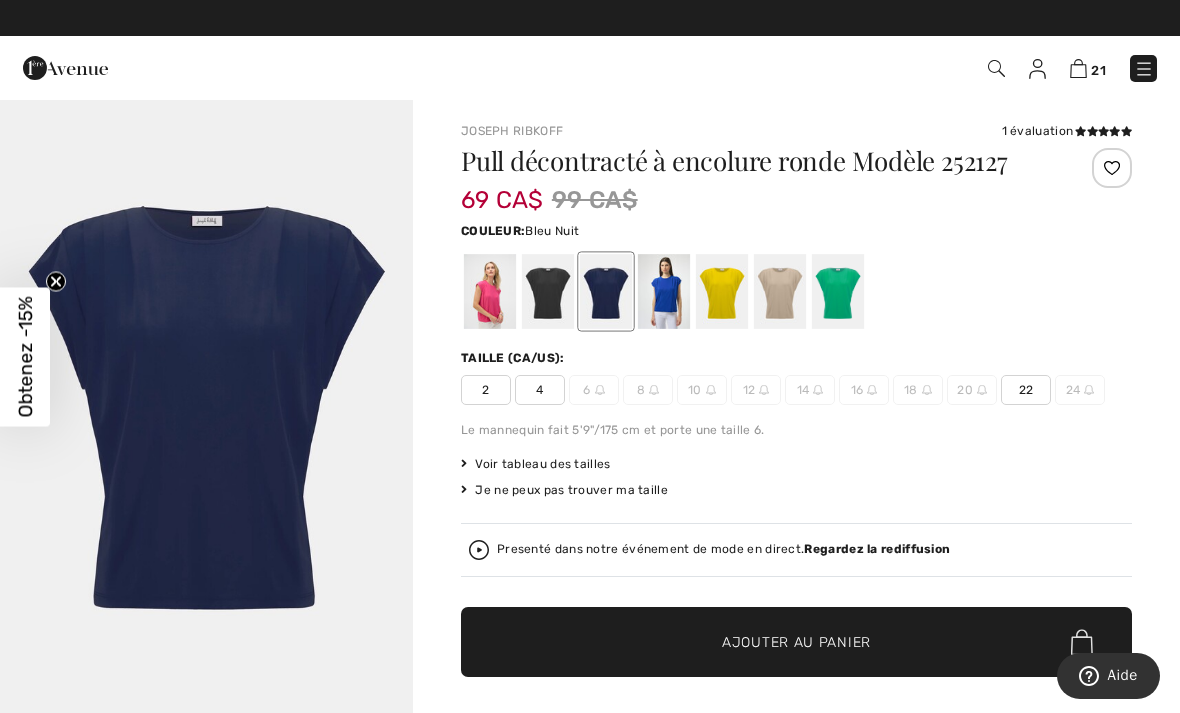 click at bounding box center (664, 291) 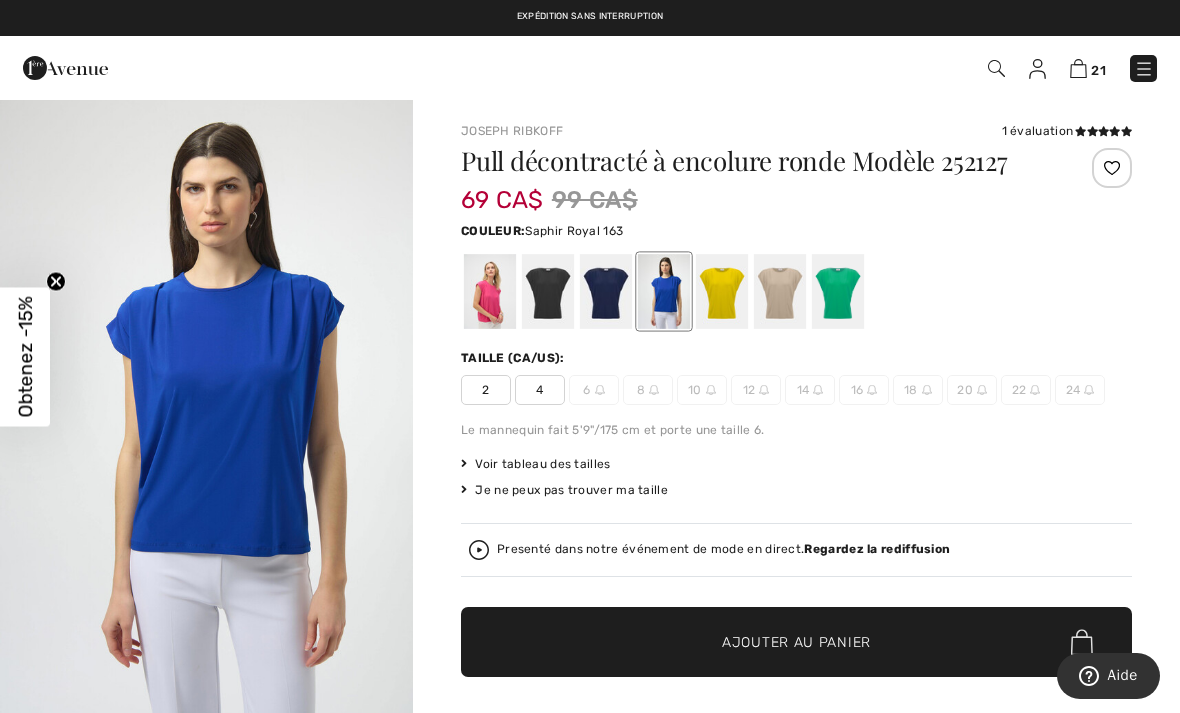 click at bounding box center (722, 291) 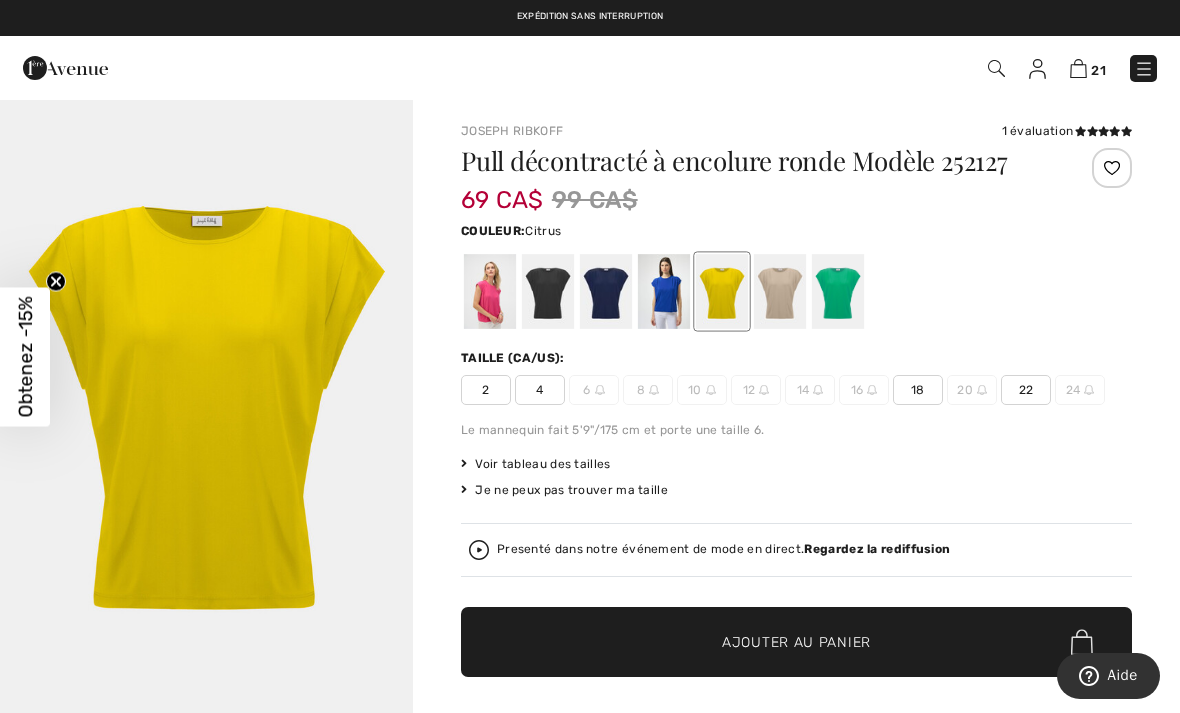 click at bounding box center [780, 291] 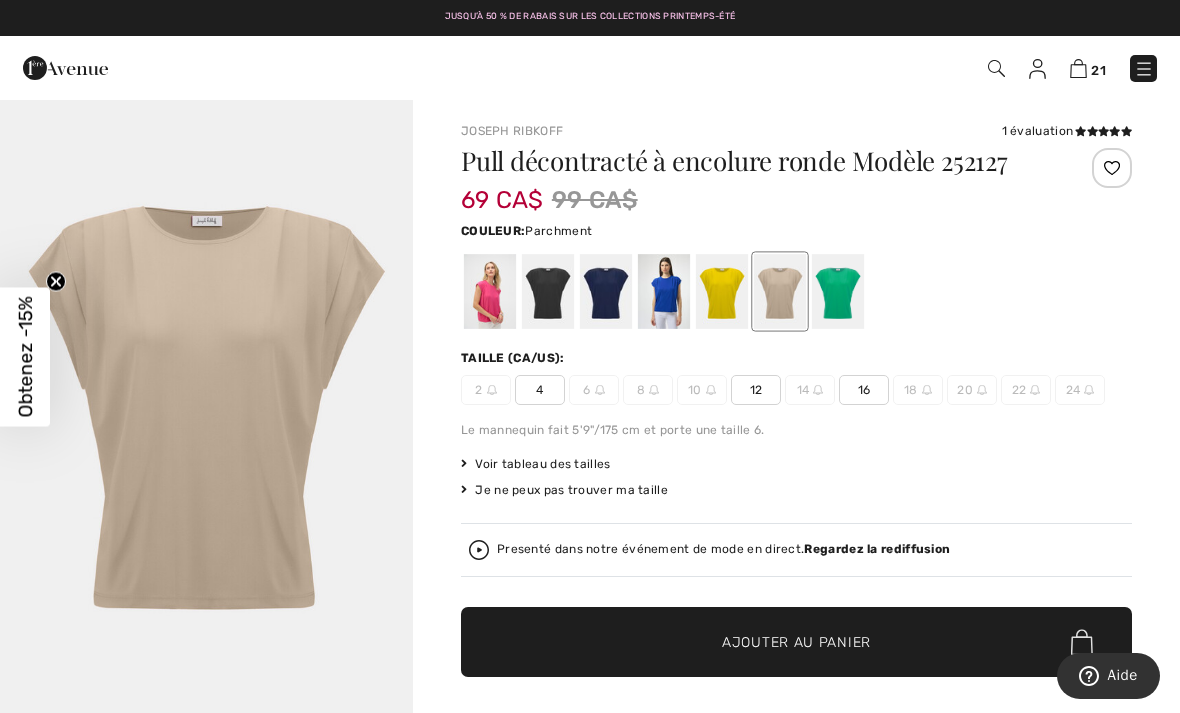 click at bounding box center [838, 291] 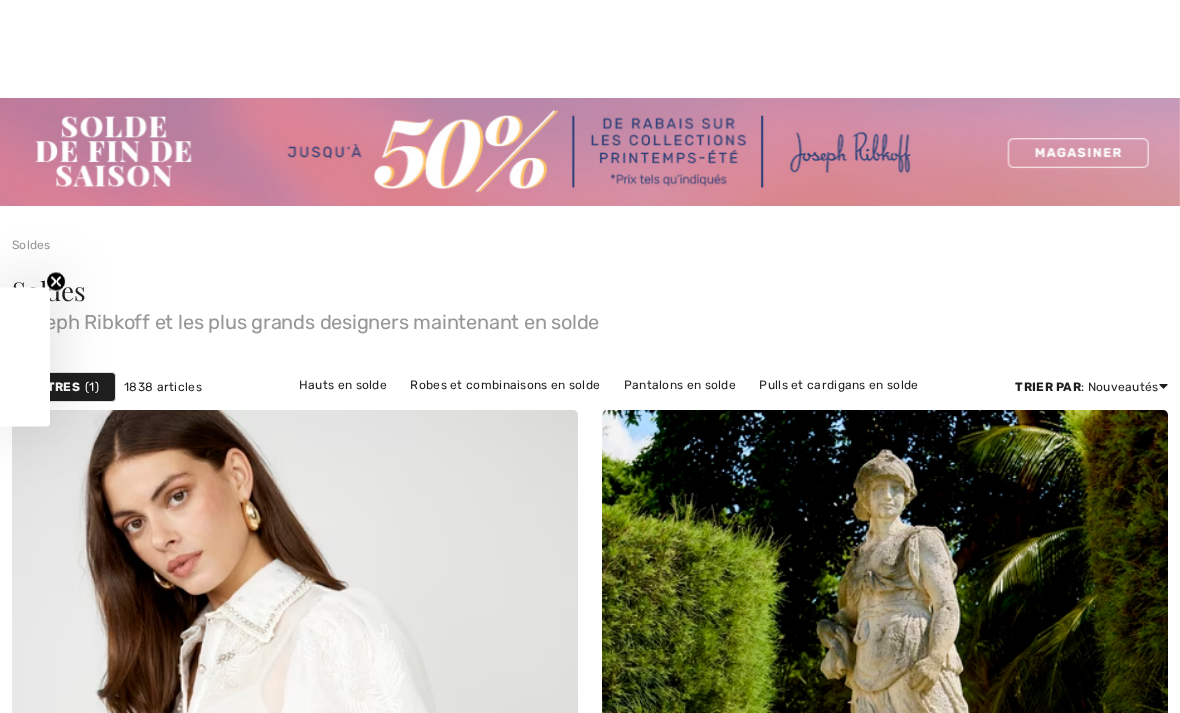 checkbox on "true" 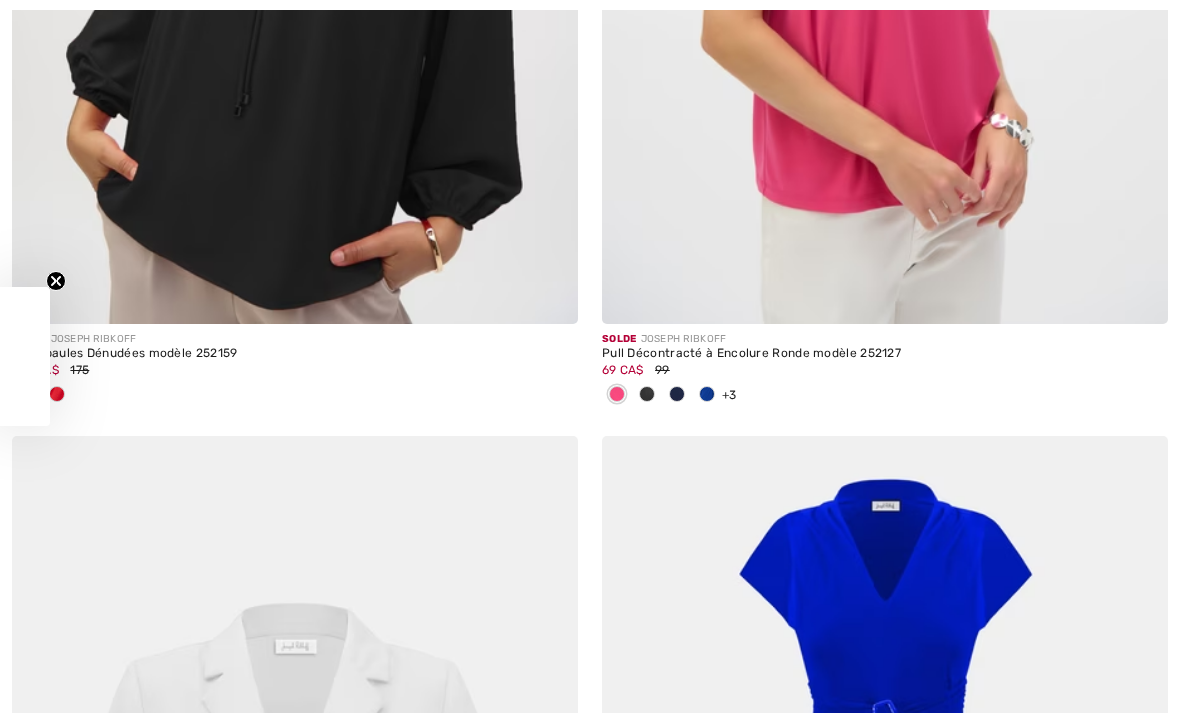 scroll, scrollTop: 0, scrollLeft: 0, axis: both 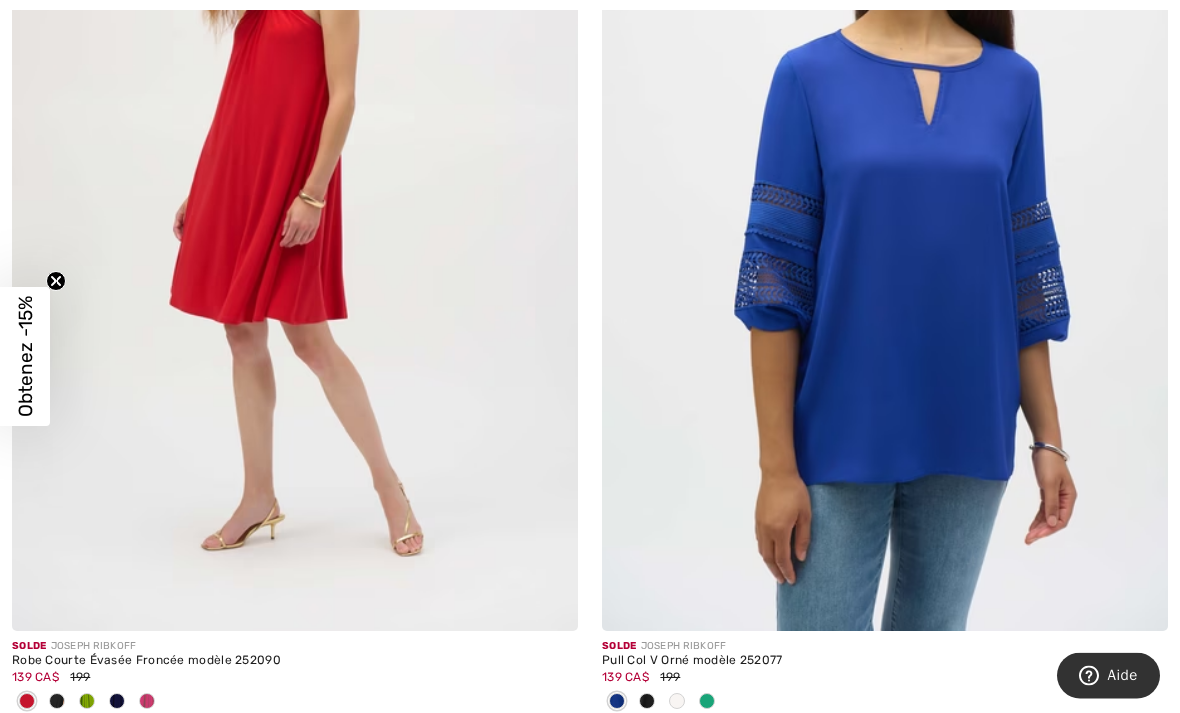 click at bounding box center (885, 207) 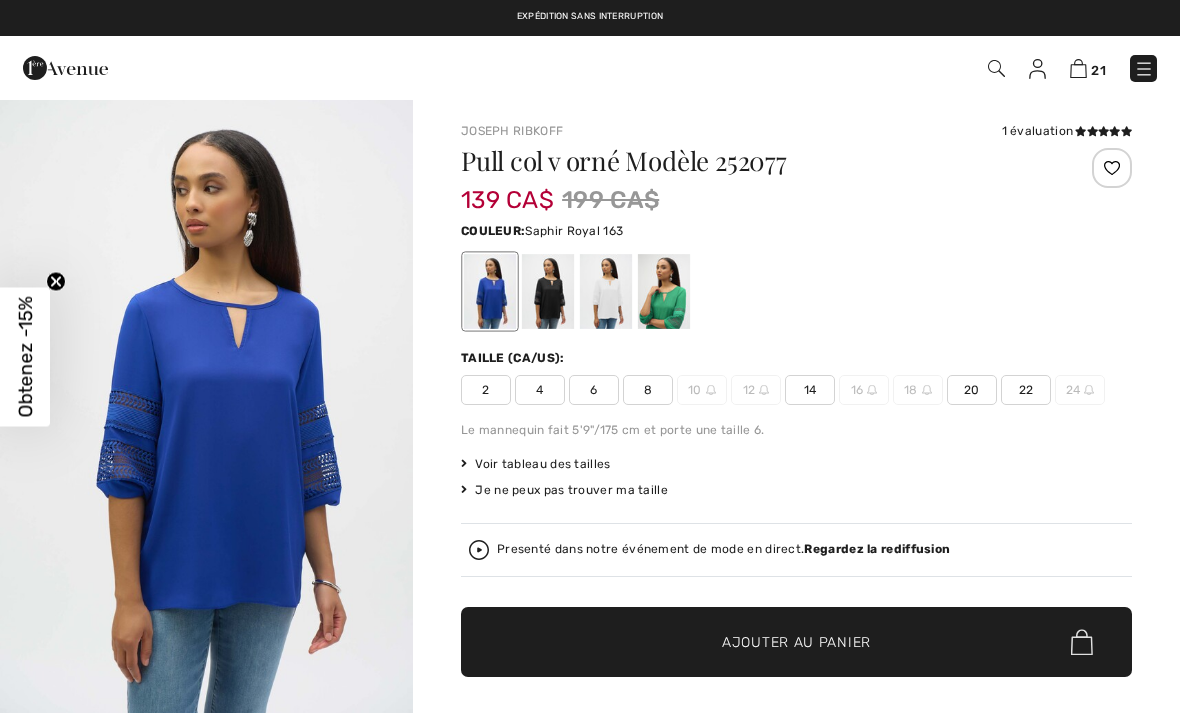 scroll, scrollTop: 0, scrollLeft: 0, axis: both 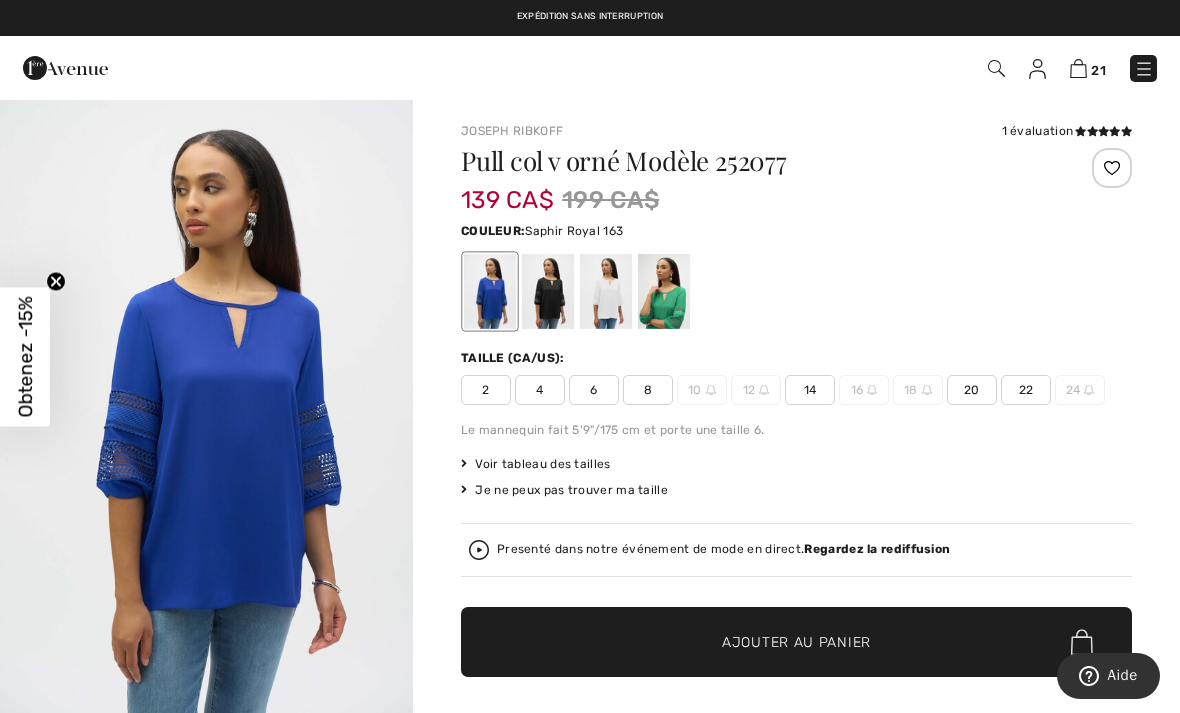 click on "14" at bounding box center (810, 390) 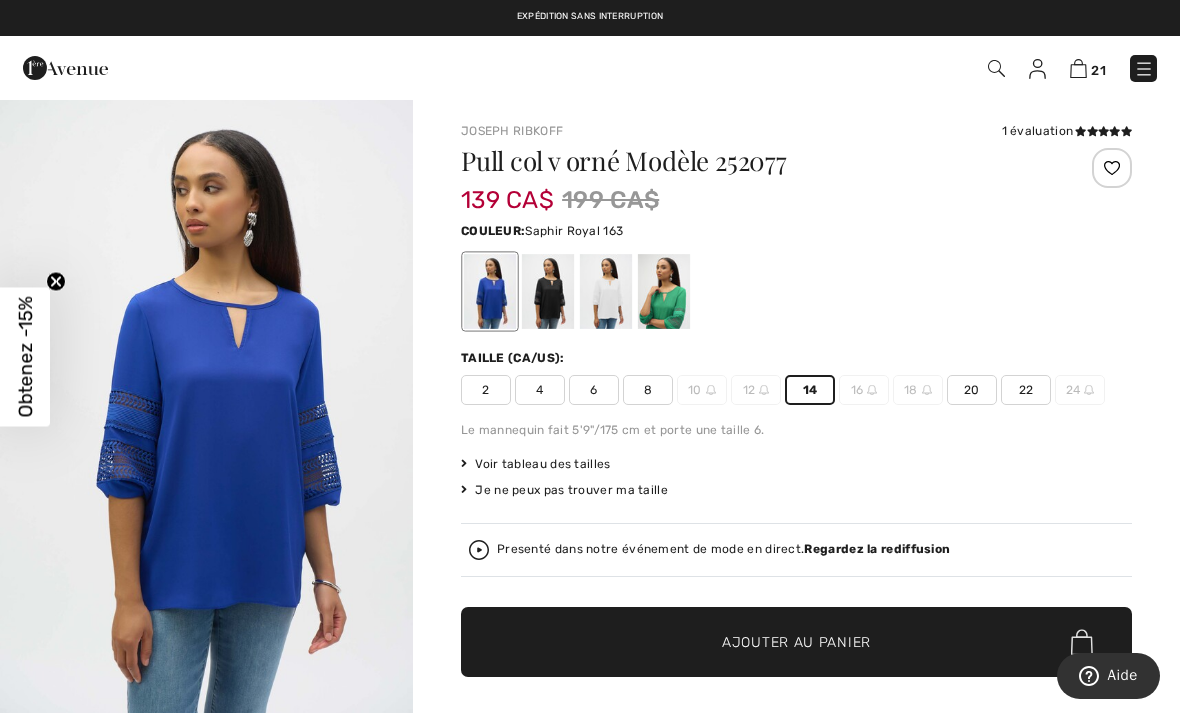 click on "✔ Ajouté au panier
Ajouter au panier" at bounding box center (796, 642) 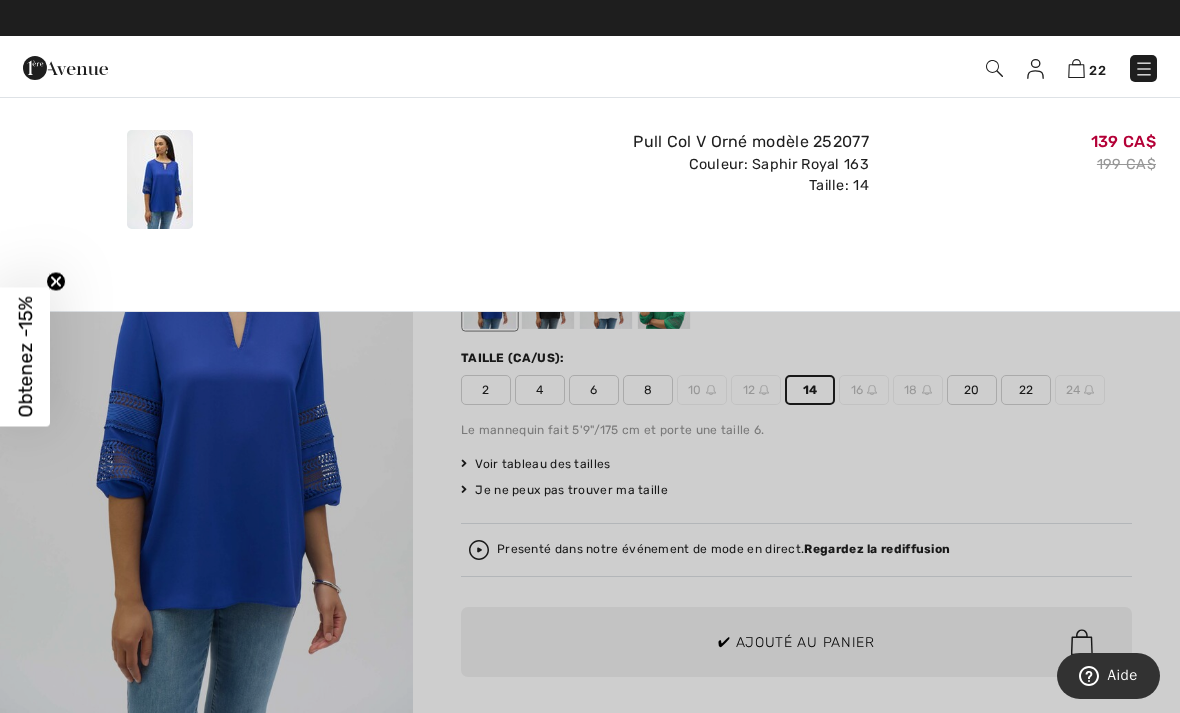 scroll, scrollTop: 0, scrollLeft: 0, axis: both 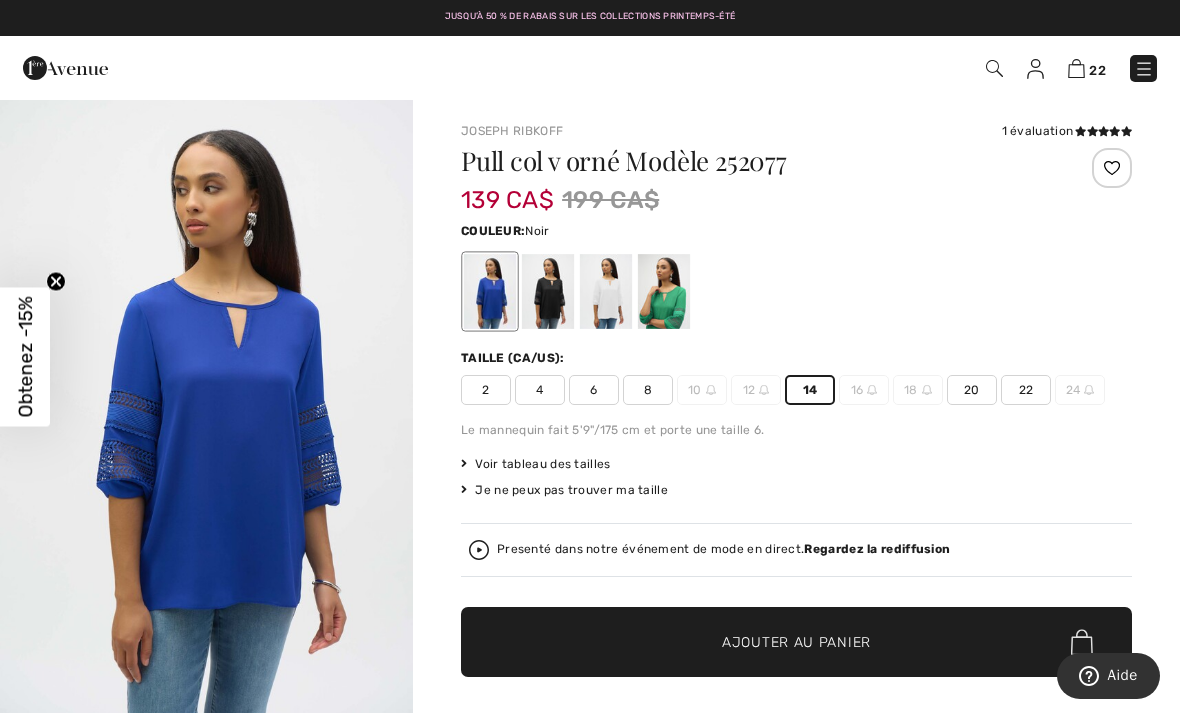 click at bounding box center [548, 291] 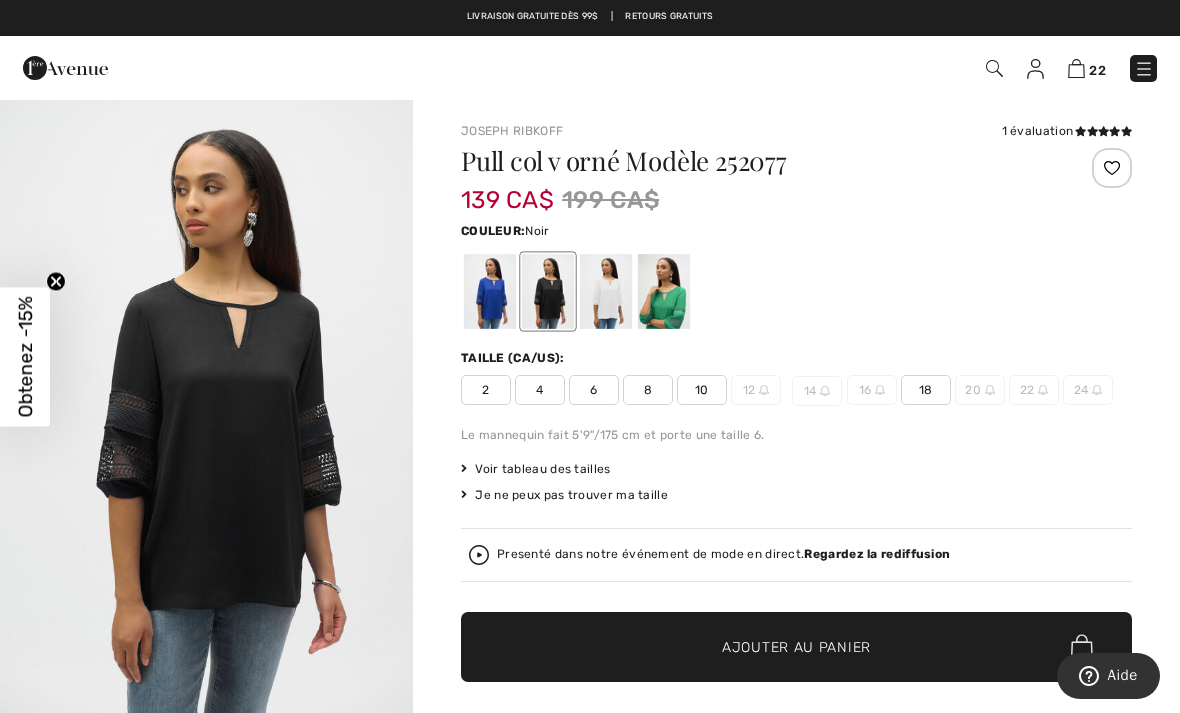 click at bounding box center [606, 291] 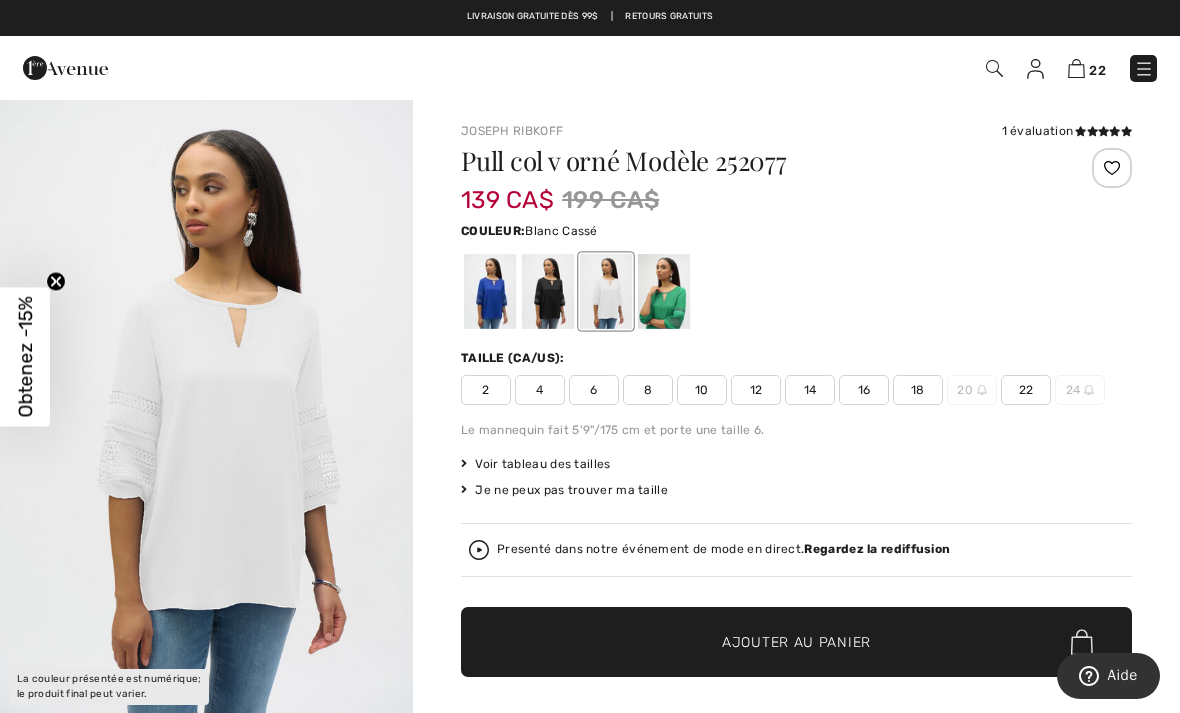 click at bounding box center (796, 291) 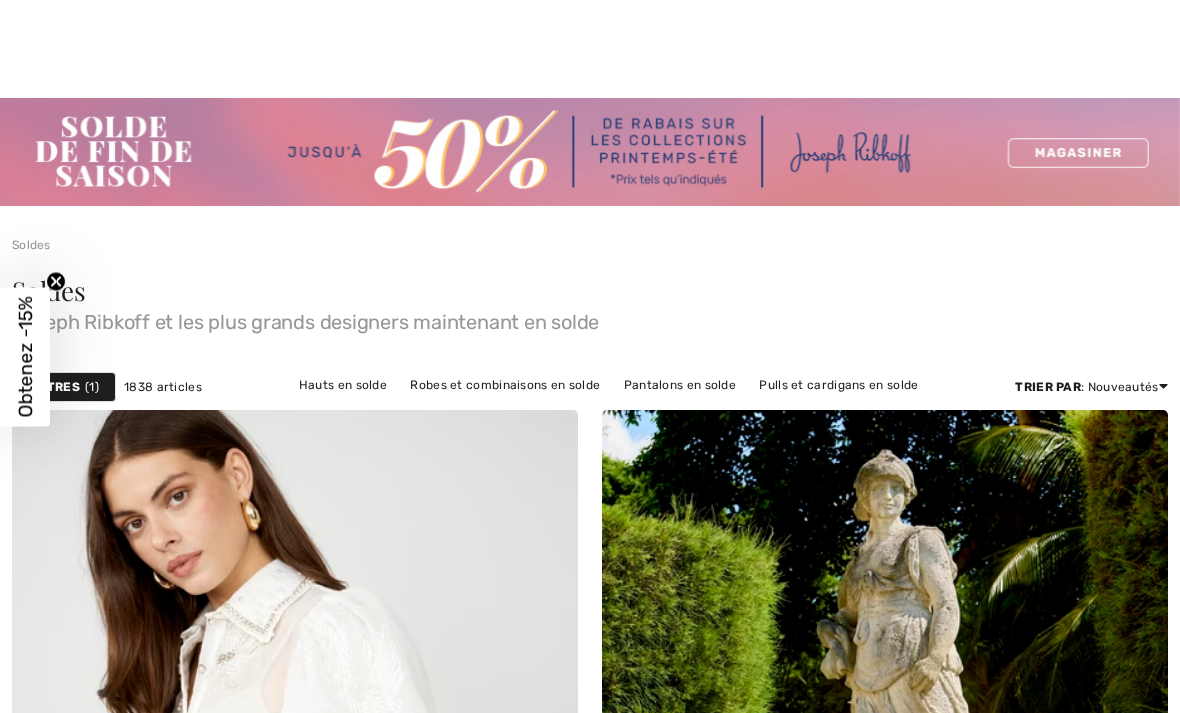 scroll, scrollTop: 16064, scrollLeft: 0, axis: vertical 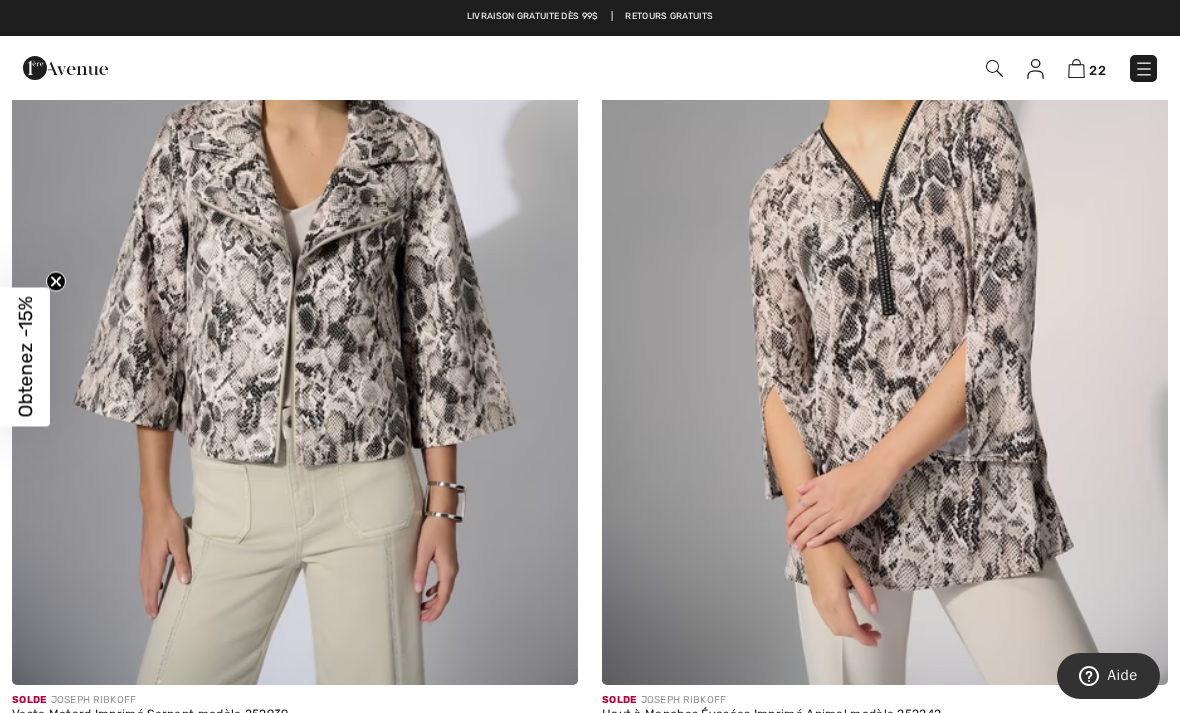 click at bounding box center [885, 260] 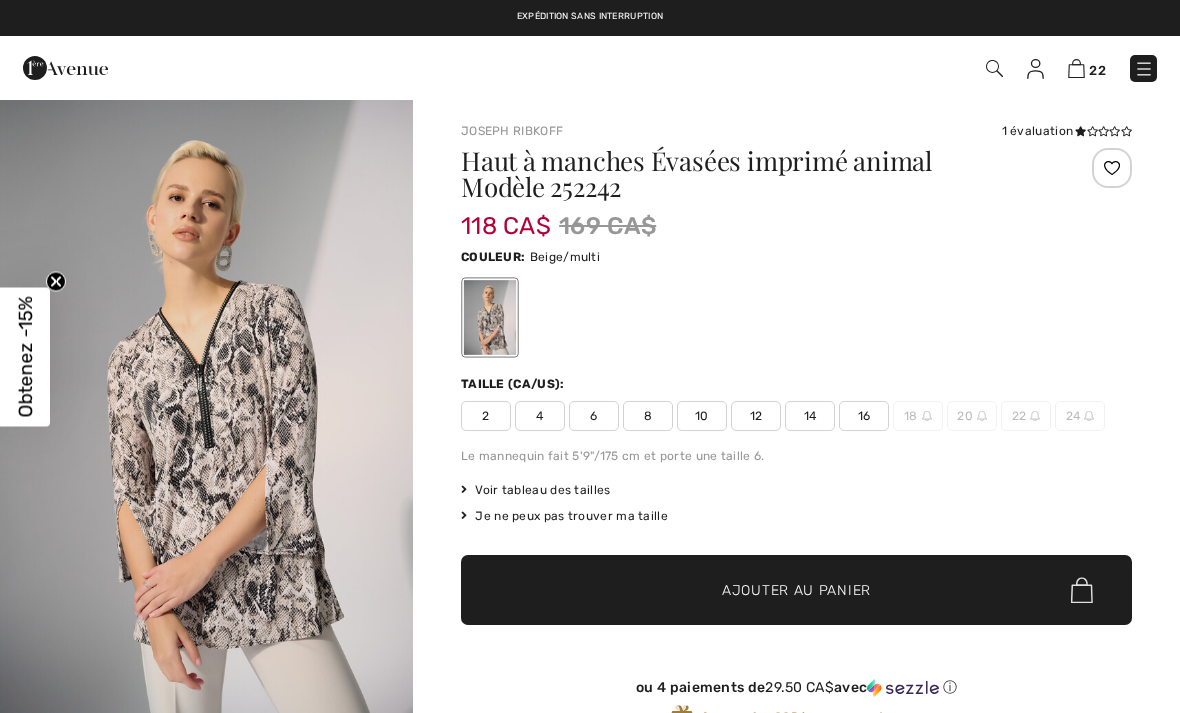 checkbox on "true" 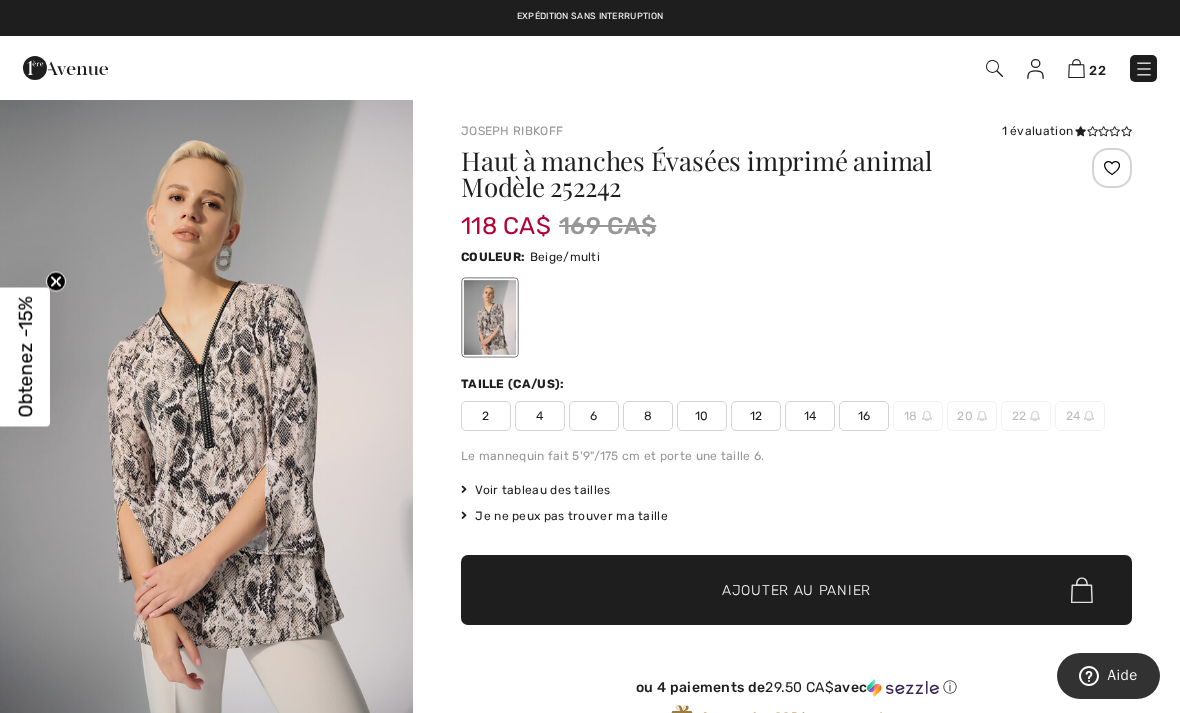 click on "Taille (CA/US):
2 4 6 8 10 12 14 16 18 20 22 24" at bounding box center (796, 403) 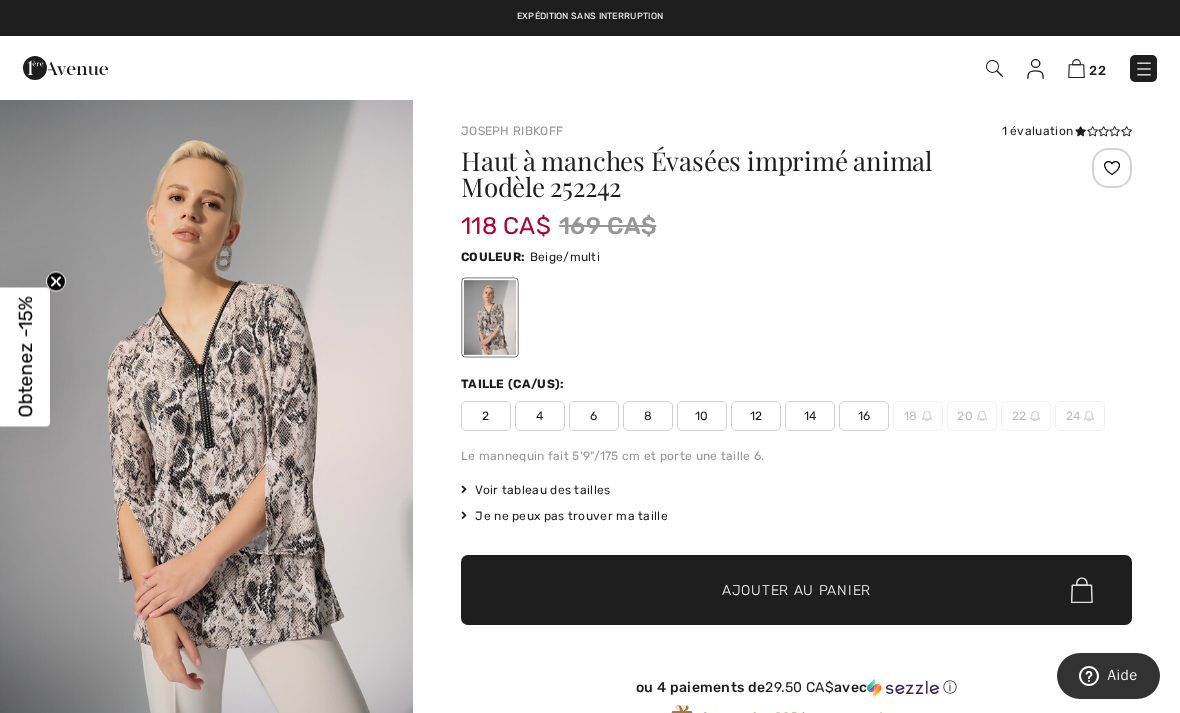 click on "Taille (CA/US):
2 4 6 8 10 12 14 16 18 20 22 24" at bounding box center (796, 403) 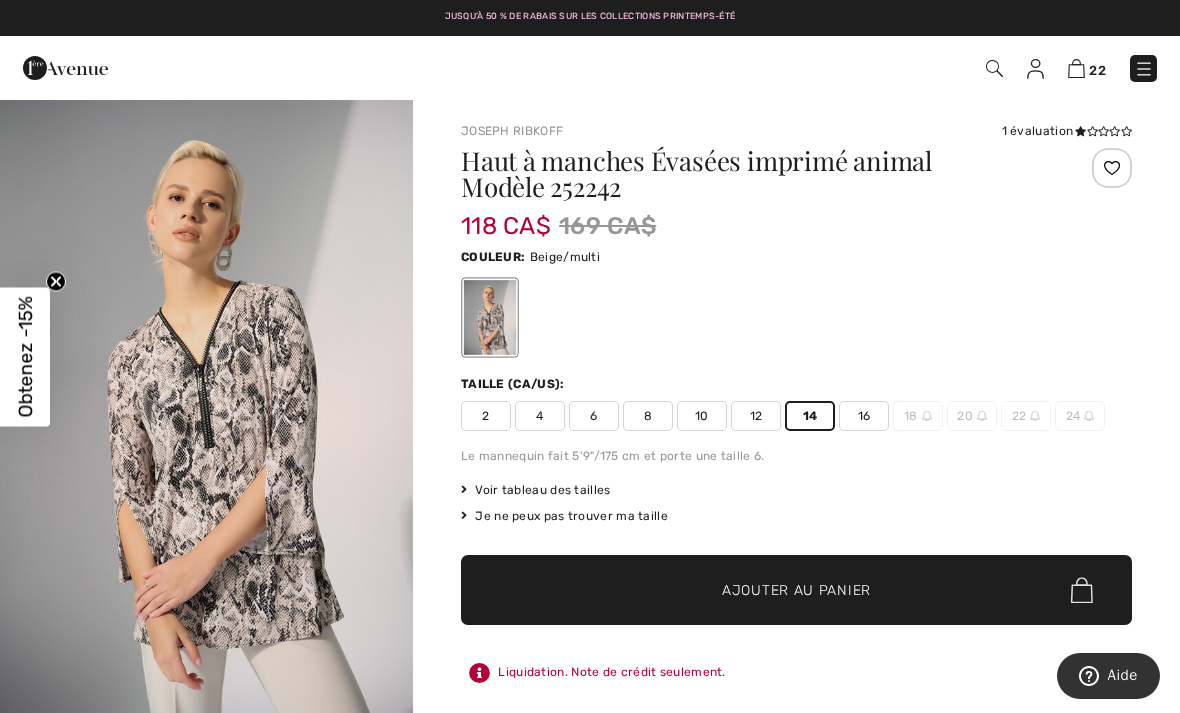 click on "Ajouter au panier" at bounding box center [796, 590] 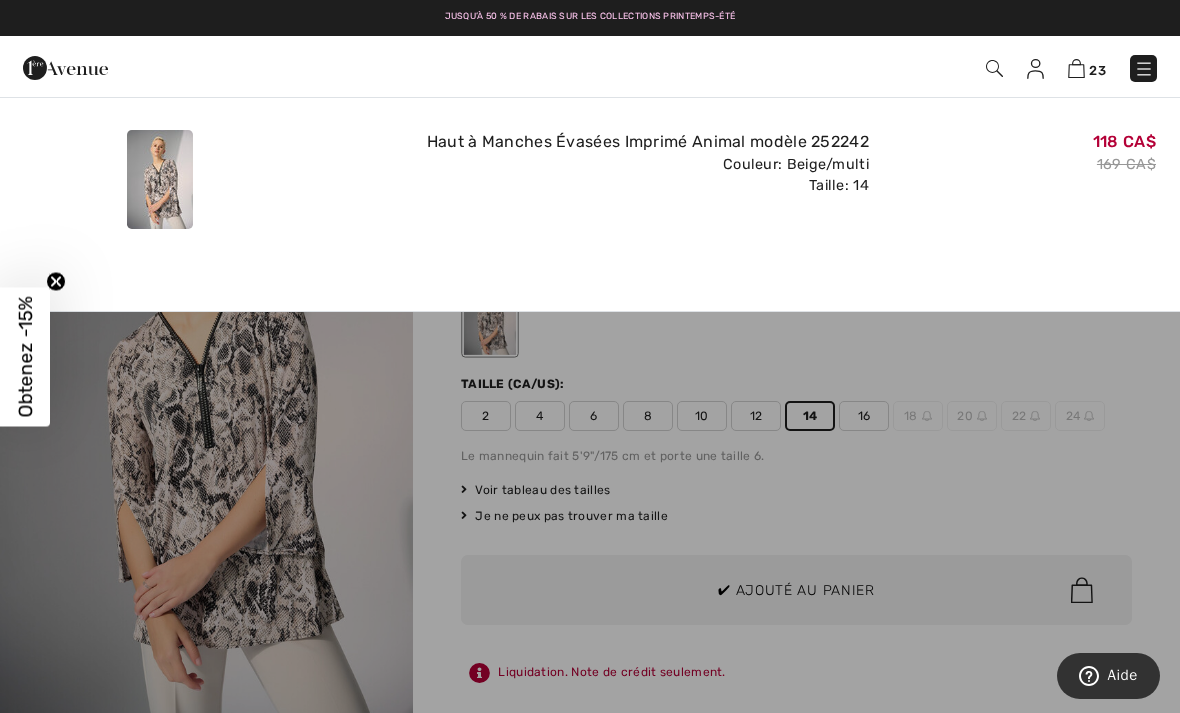 scroll, scrollTop: 0, scrollLeft: 0, axis: both 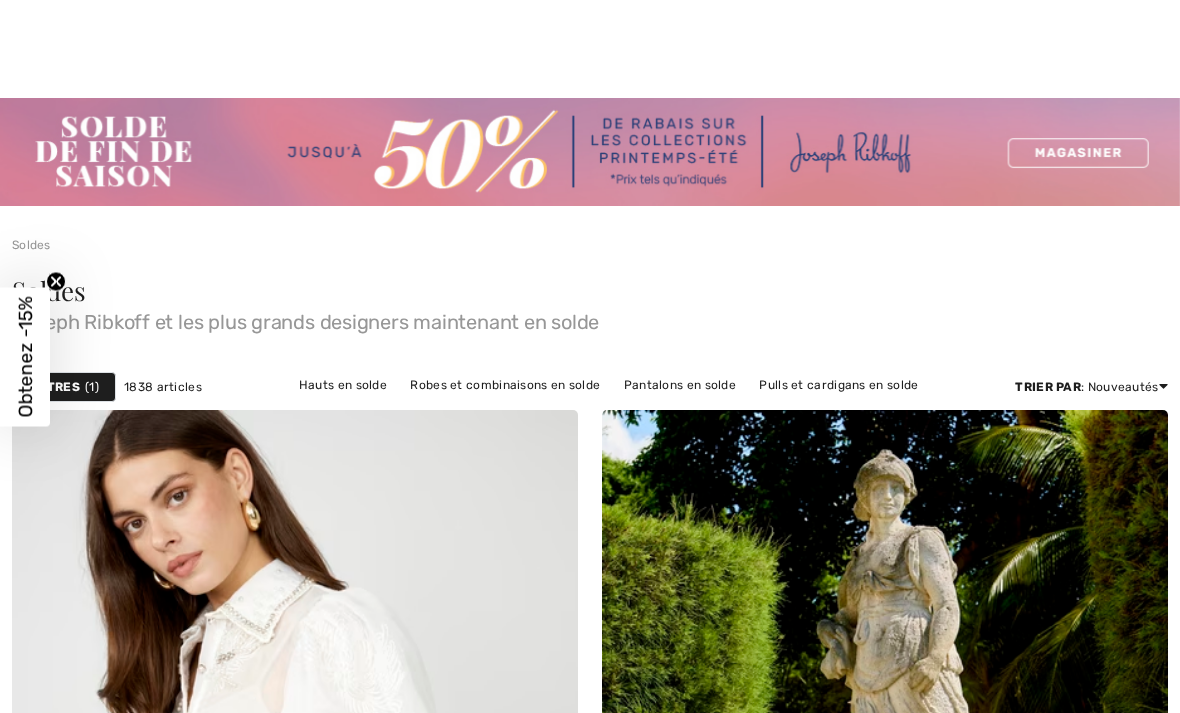 checkbox on "true" 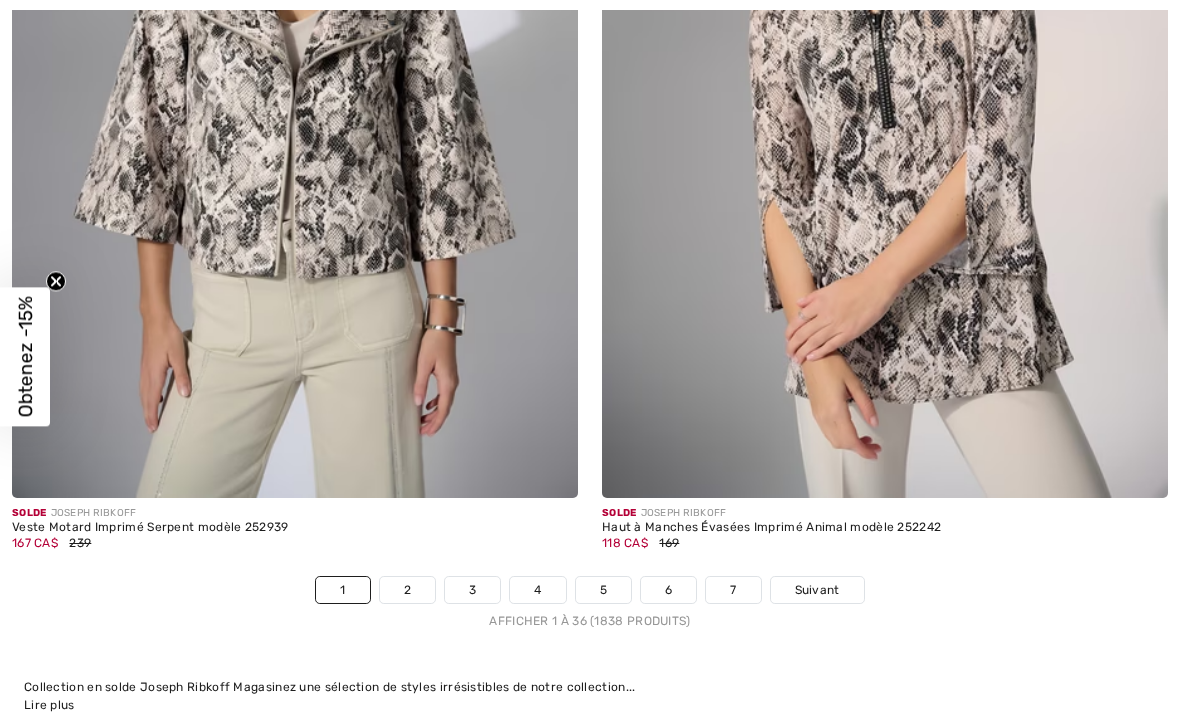 scroll, scrollTop: 0, scrollLeft: 0, axis: both 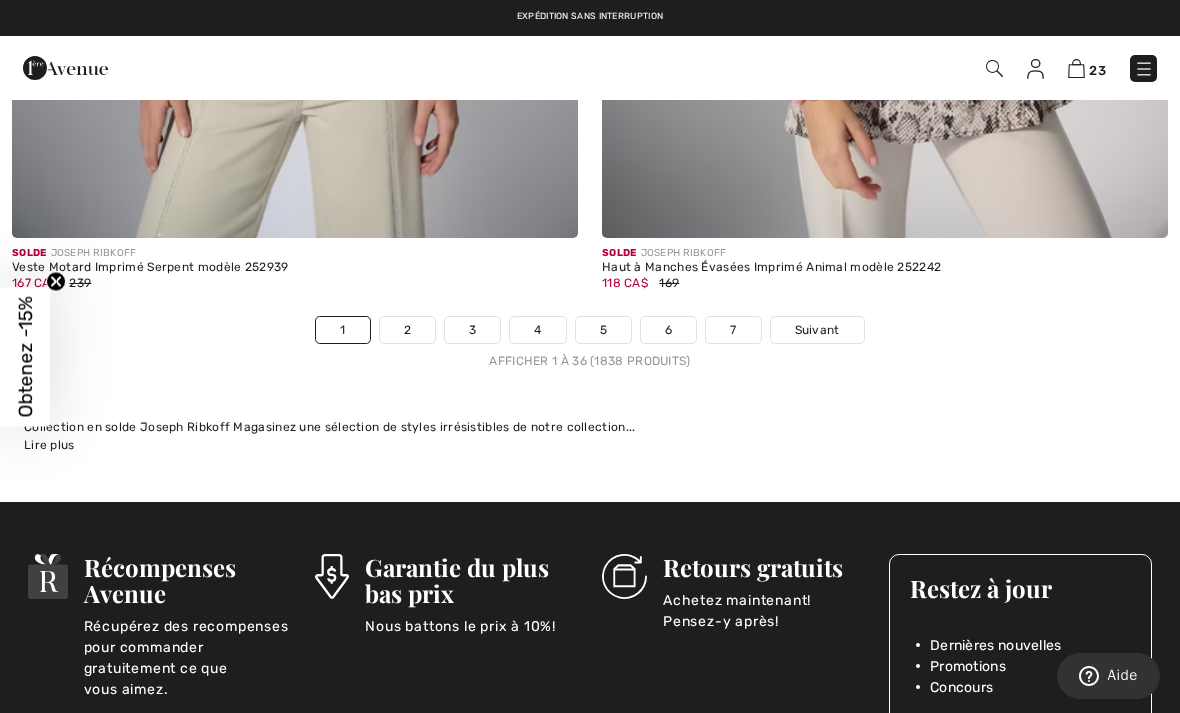 click on "Suivant" at bounding box center [817, 330] 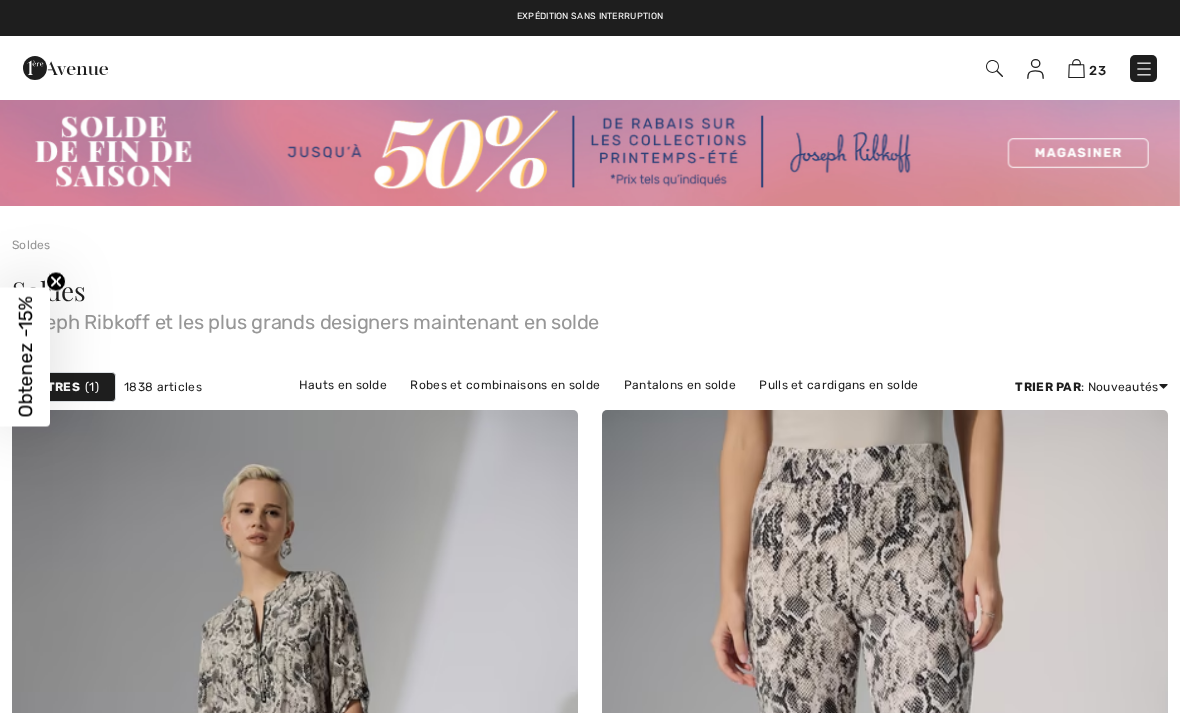 scroll, scrollTop: 349, scrollLeft: 0, axis: vertical 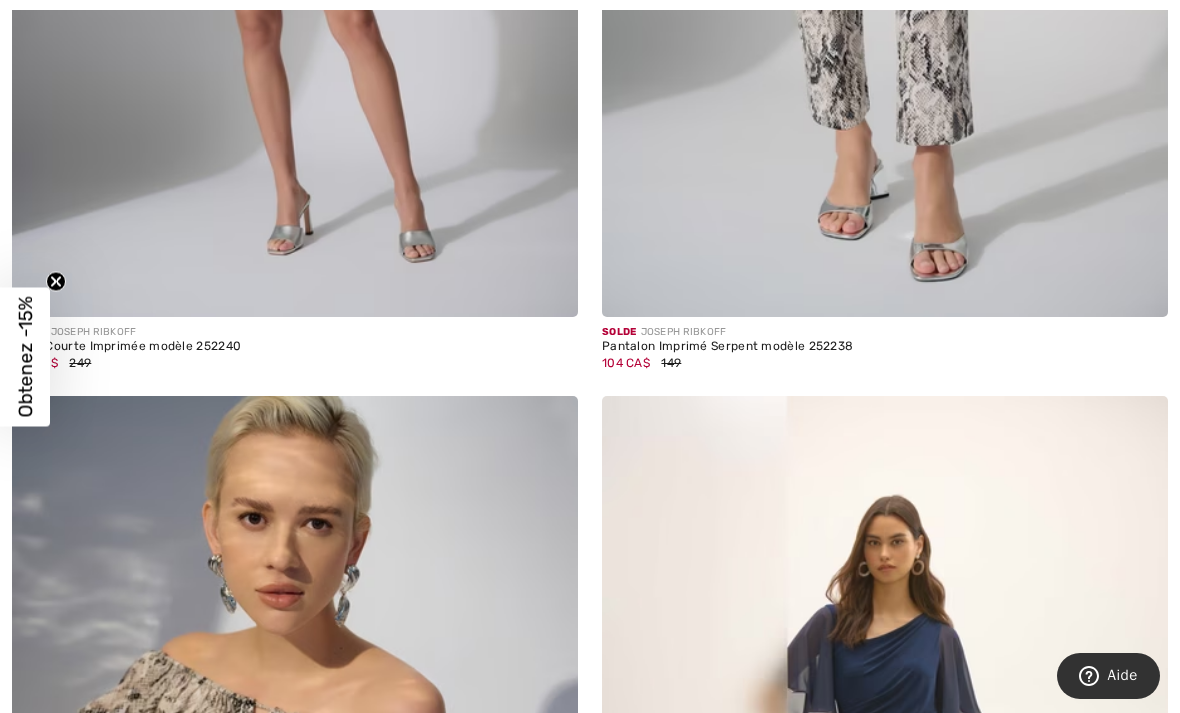 click at bounding box center [885, -108] 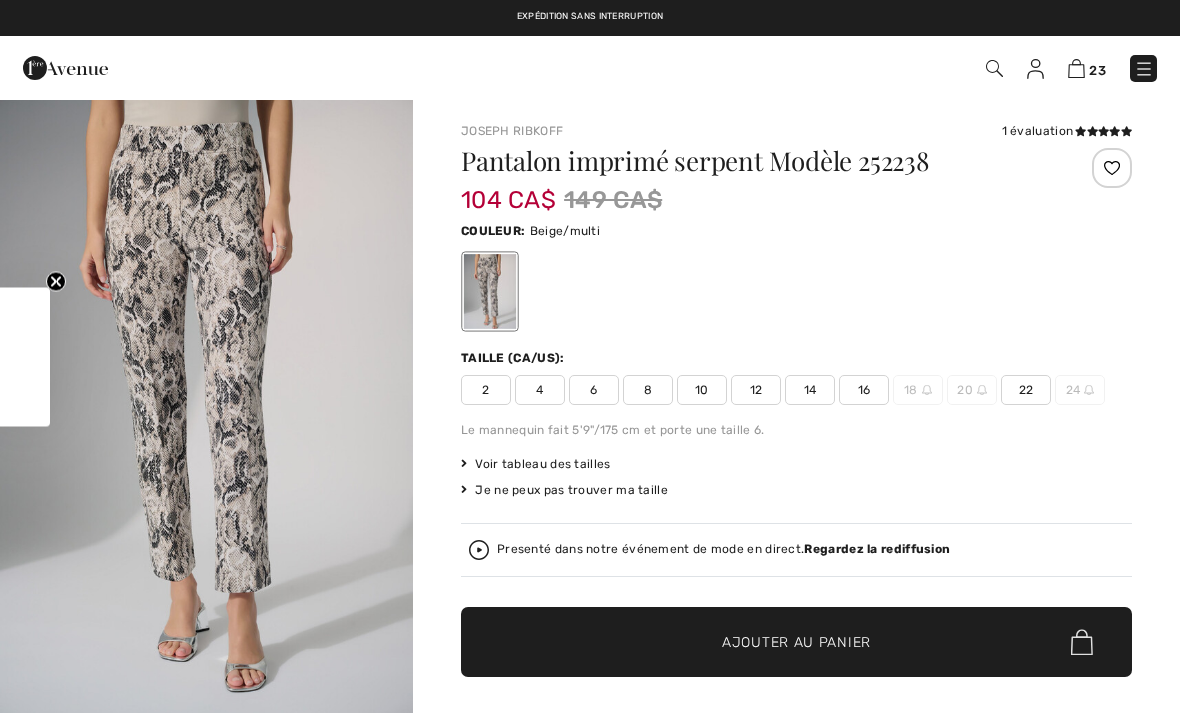 checkbox on "true" 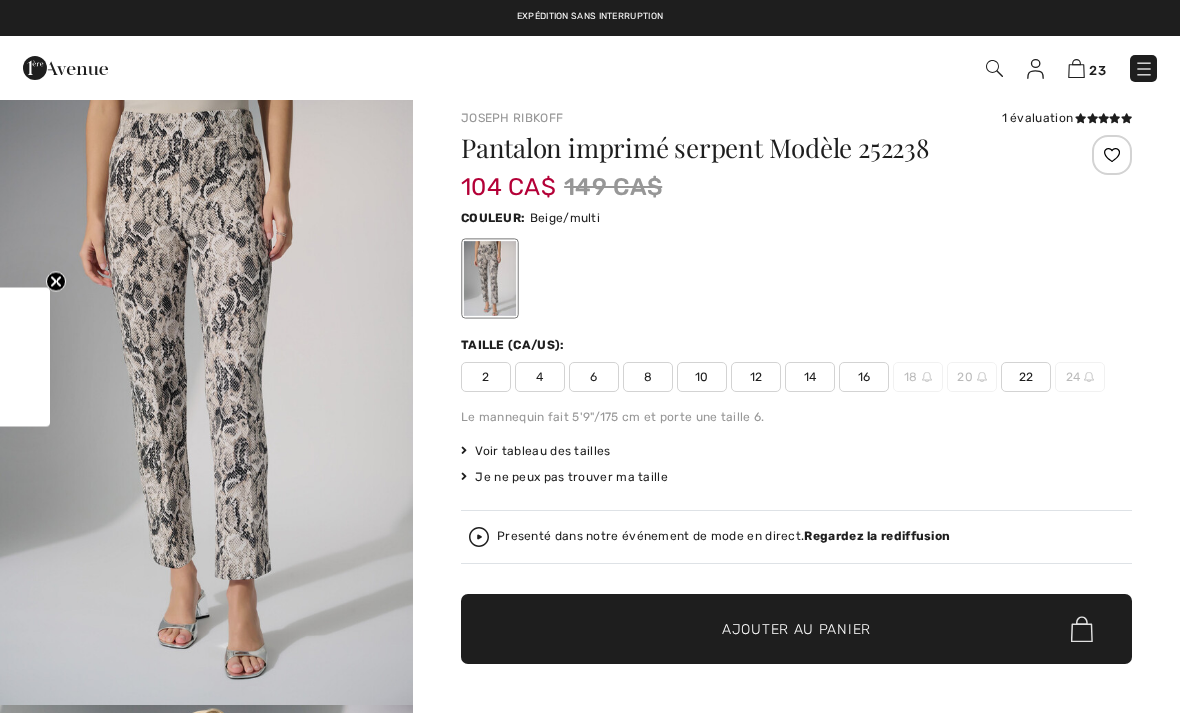scroll, scrollTop: 0, scrollLeft: 0, axis: both 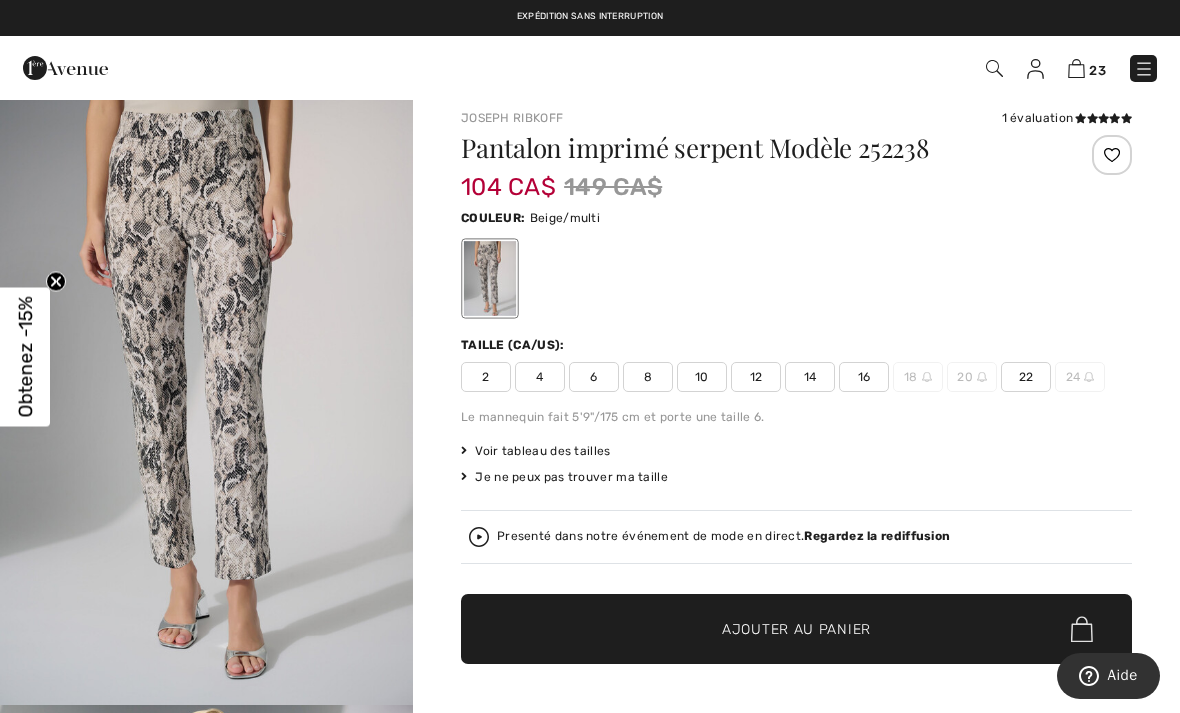 click on "14" at bounding box center [810, 377] 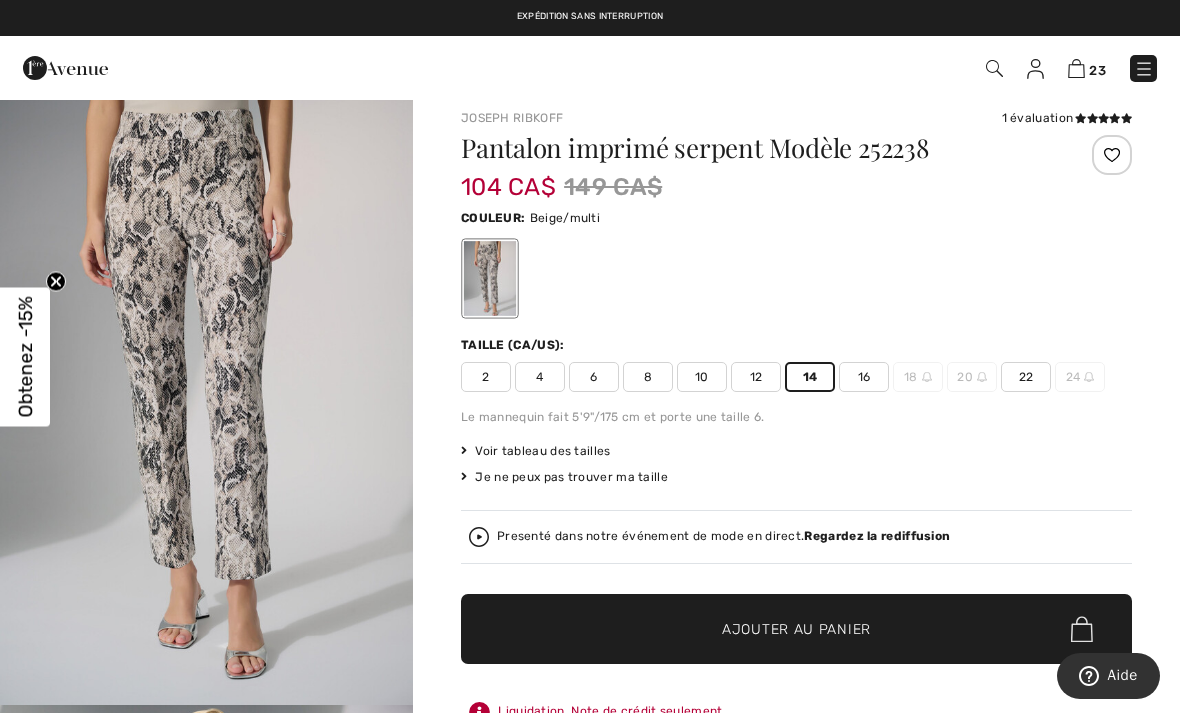 click on "✔ Ajouté au panier
Ajouter au panier" at bounding box center [796, 629] 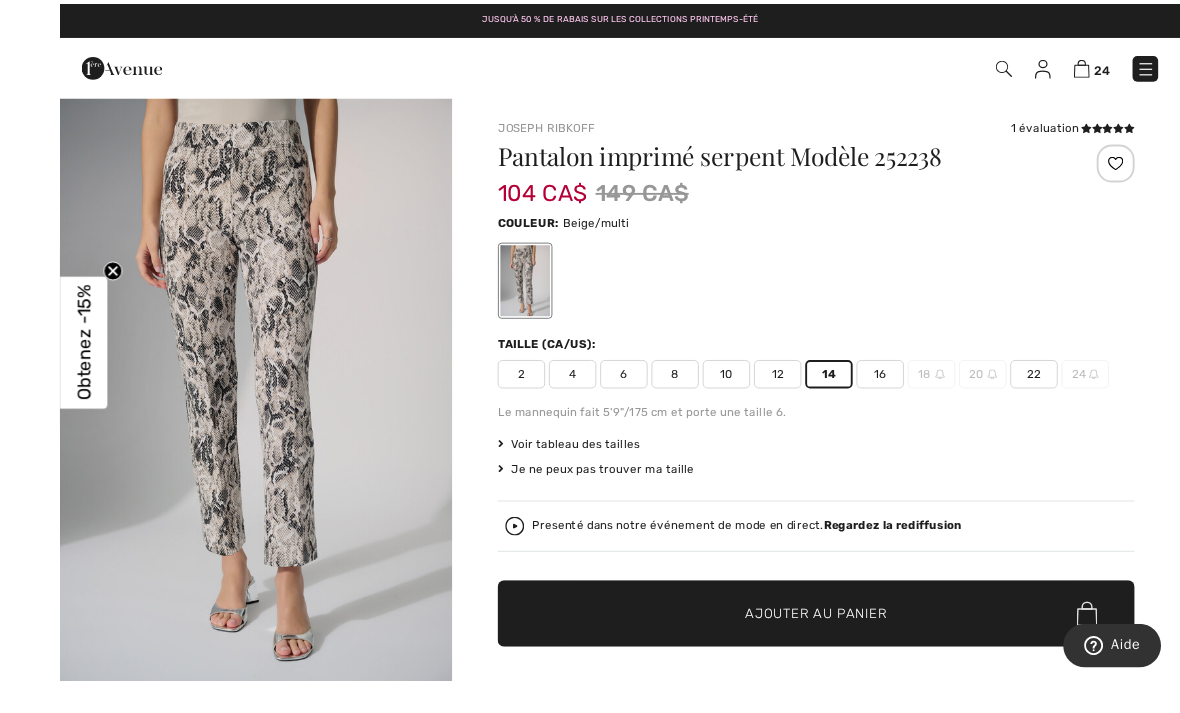 scroll, scrollTop: 52, scrollLeft: 0, axis: vertical 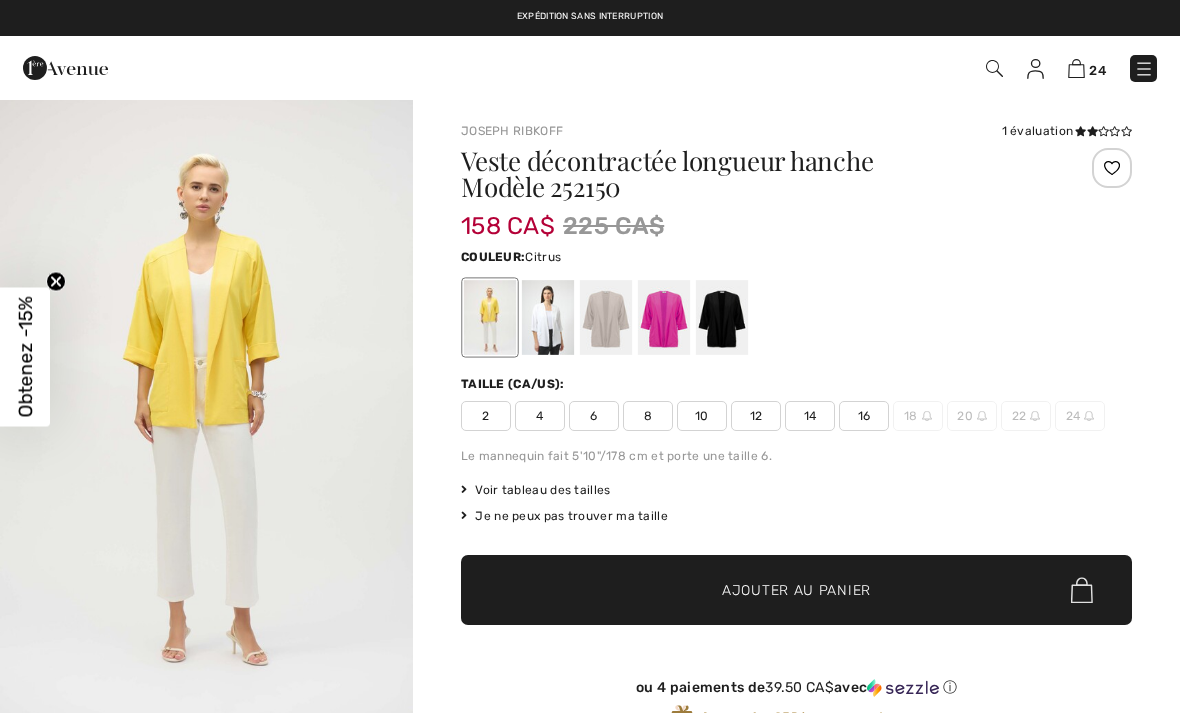 checkbox on "true" 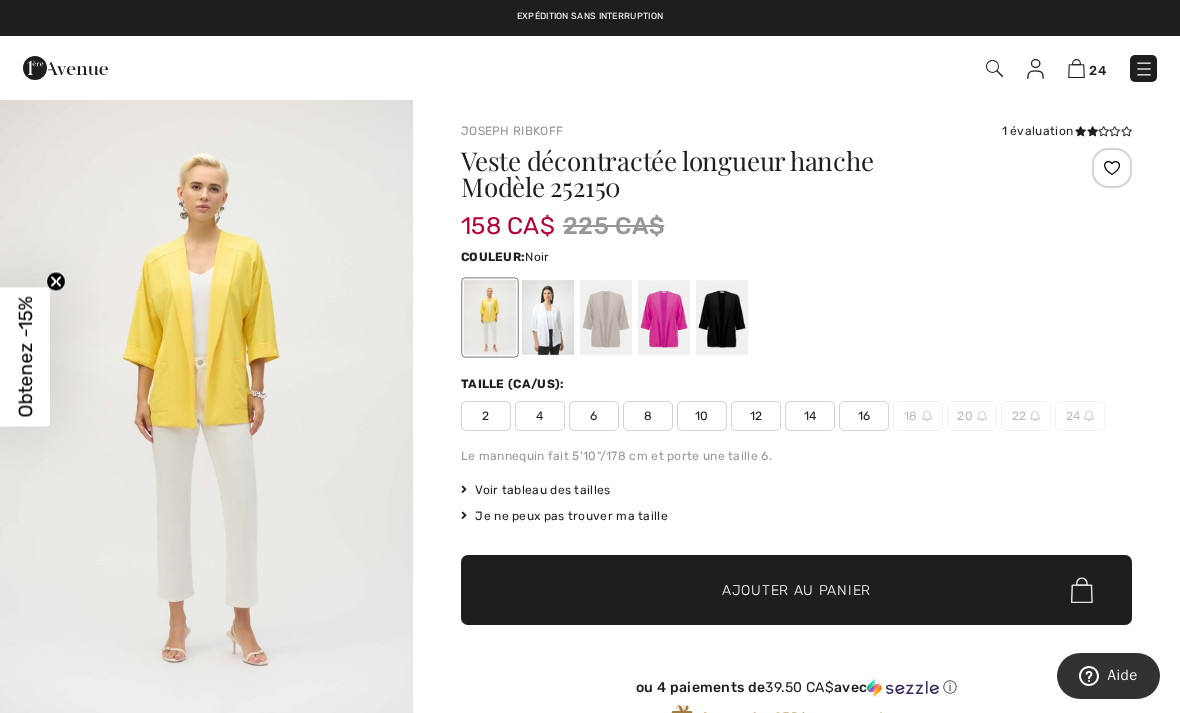 click at bounding box center (722, 317) 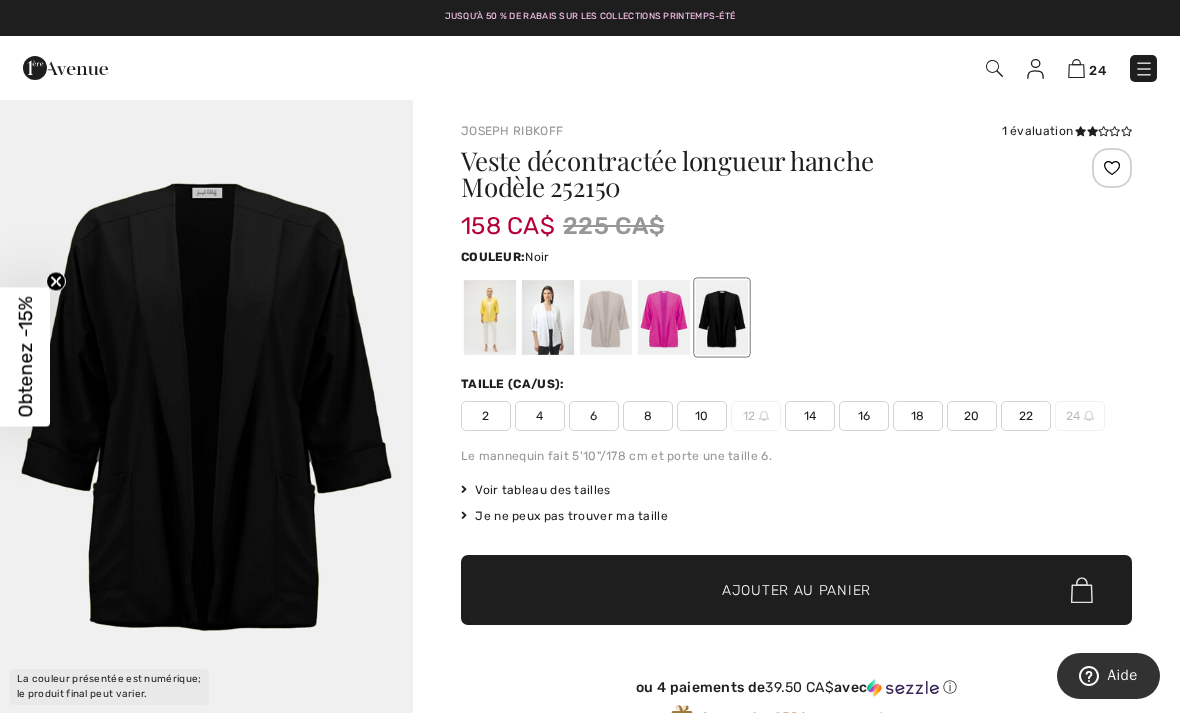 click on "14" at bounding box center [810, 416] 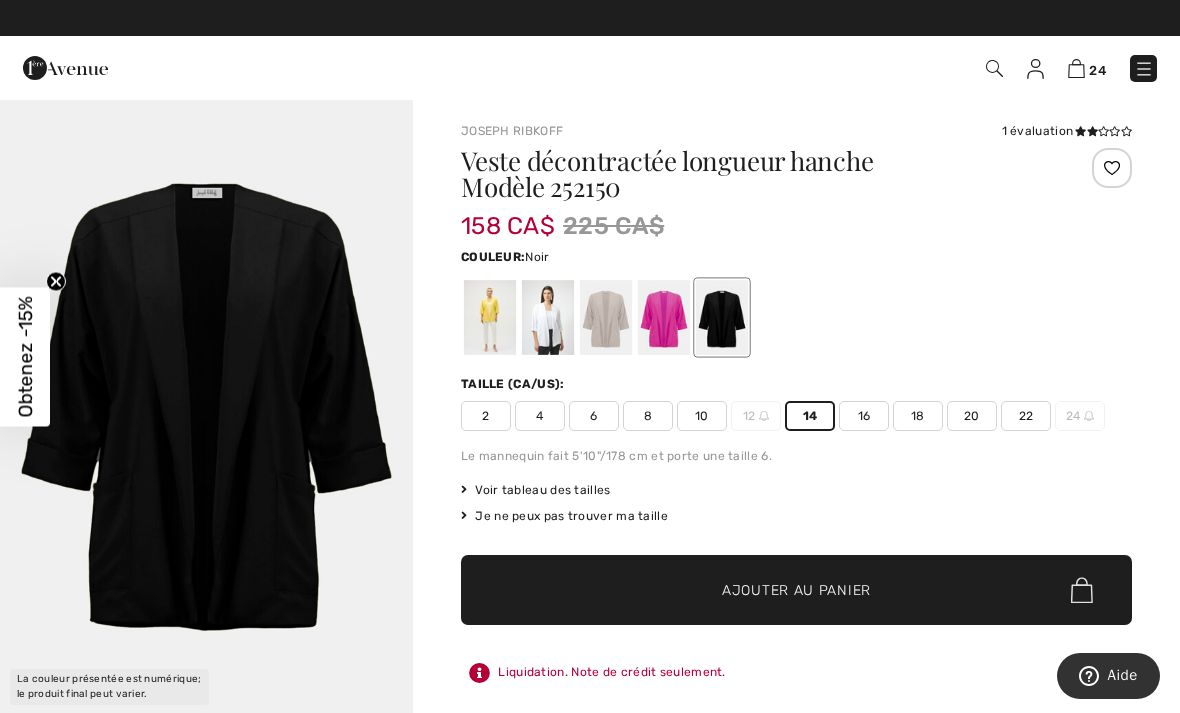 click on "Ajouter au panier" at bounding box center [796, 590] 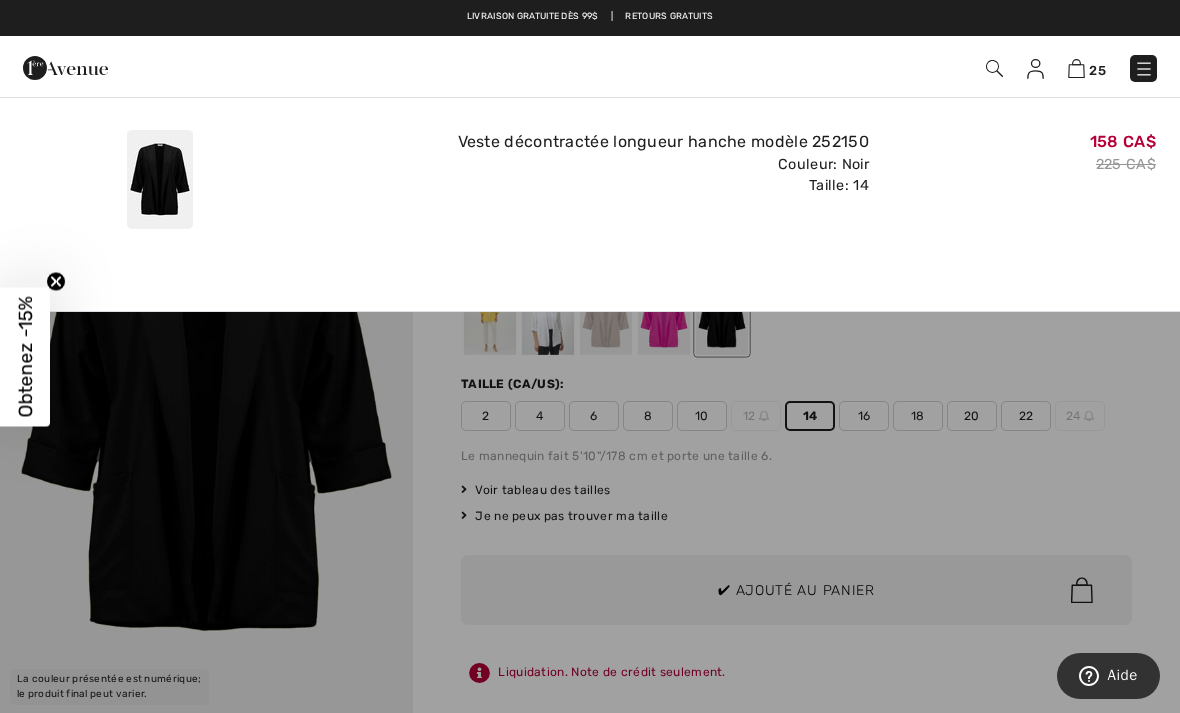 scroll, scrollTop: 0, scrollLeft: 0, axis: both 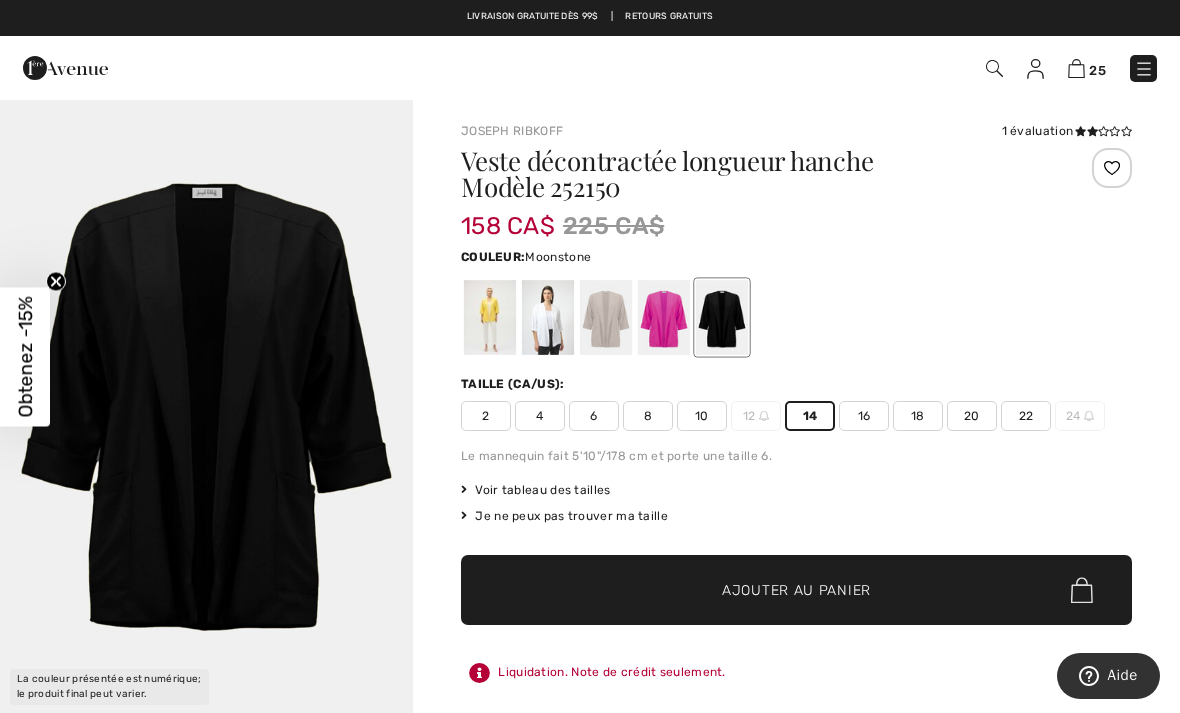 click at bounding box center [606, 317] 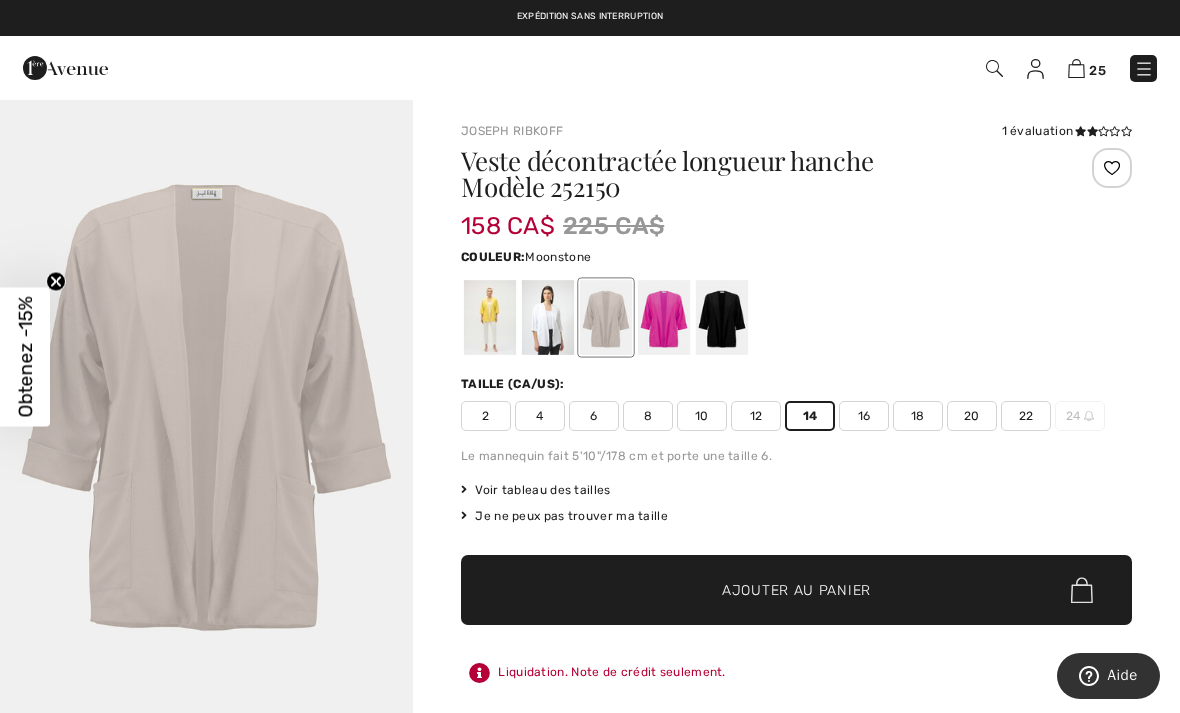click on "Ajouter au panier" at bounding box center (796, 590) 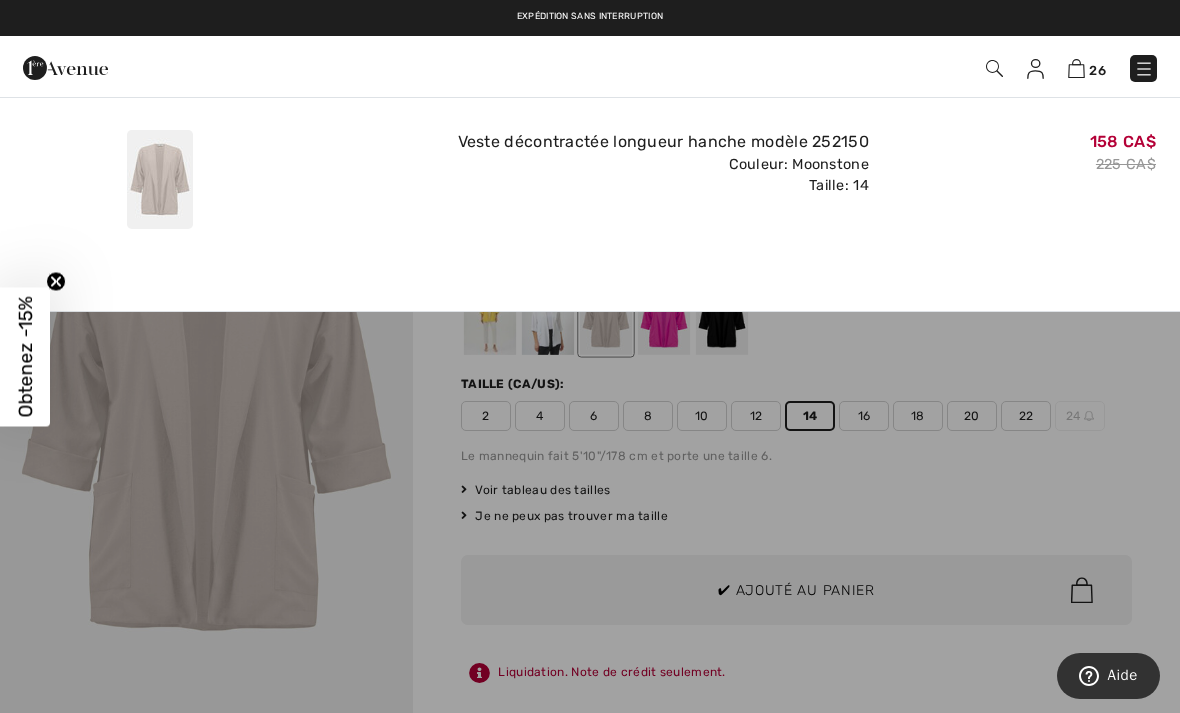 scroll, scrollTop: 0, scrollLeft: 0, axis: both 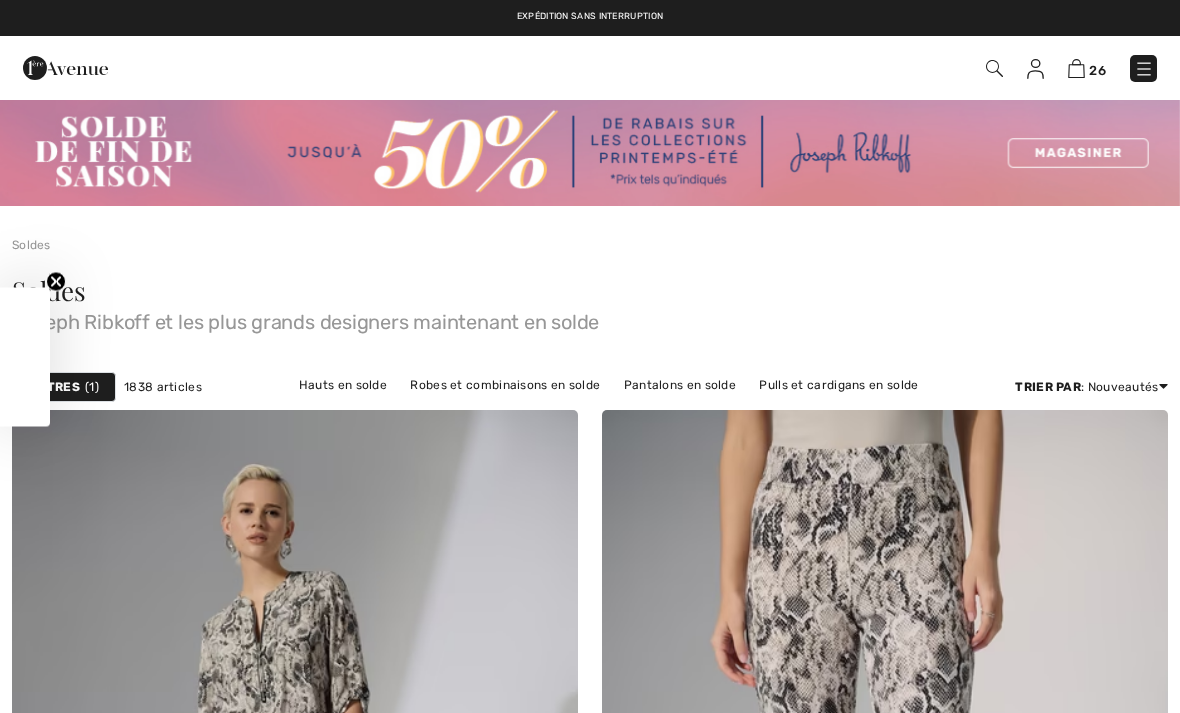 checkbox on "true" 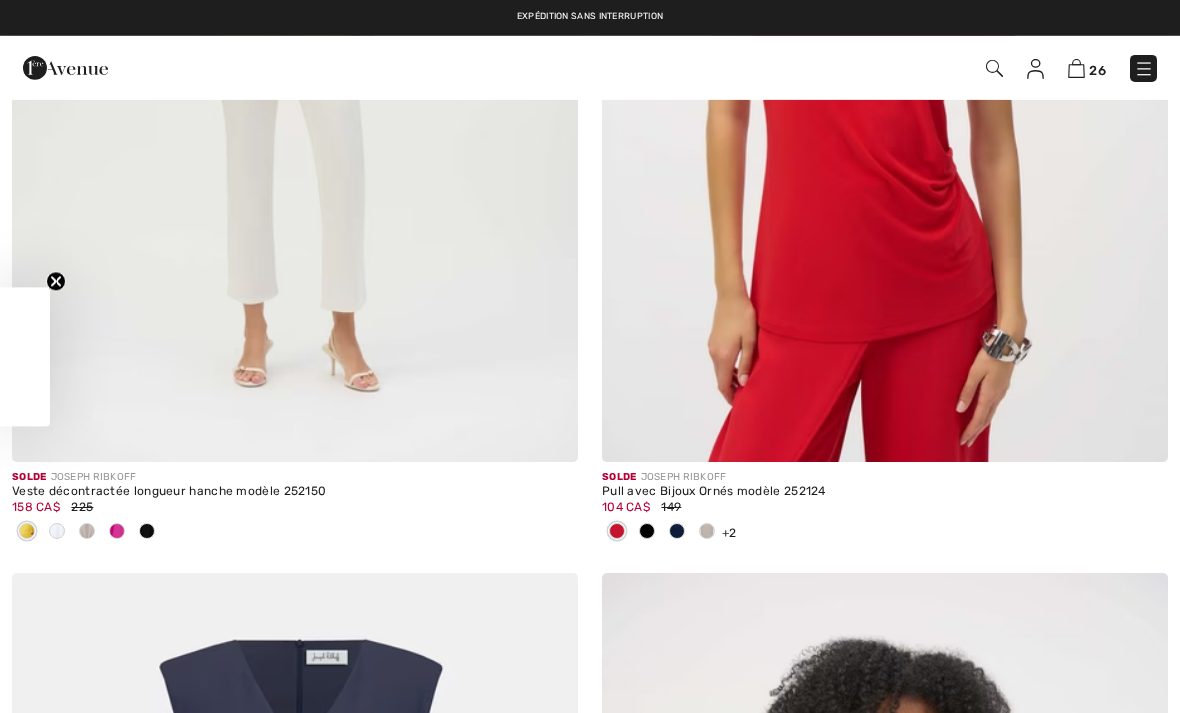 scroll, scrollTop: 0, scrollLeft: 0, axis: both 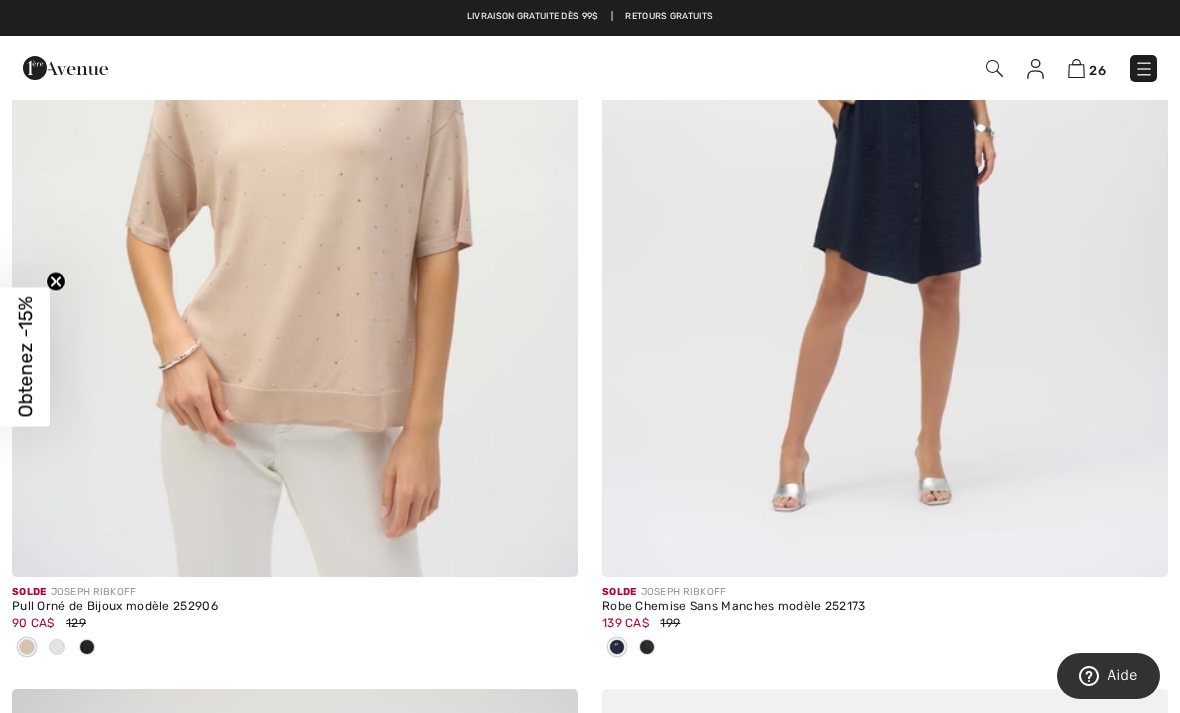 click at bounding box center [295, 152] 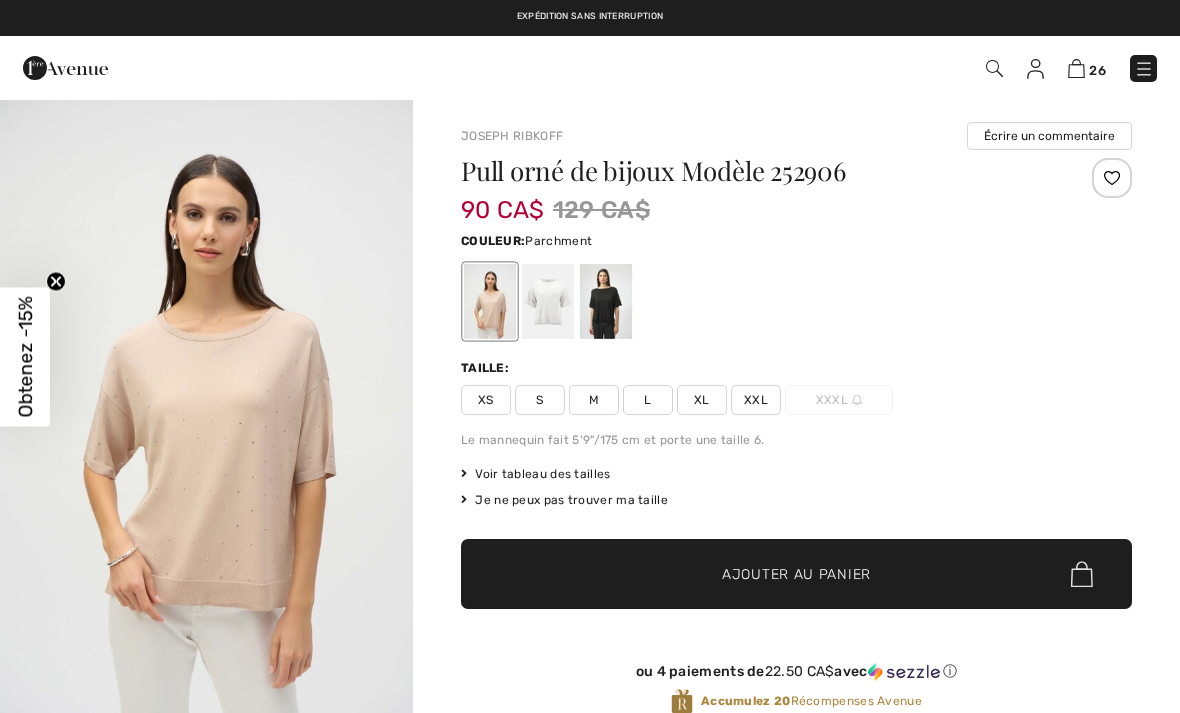 scroll, scrollTop: 0, scrollLeft: 0, axis: both 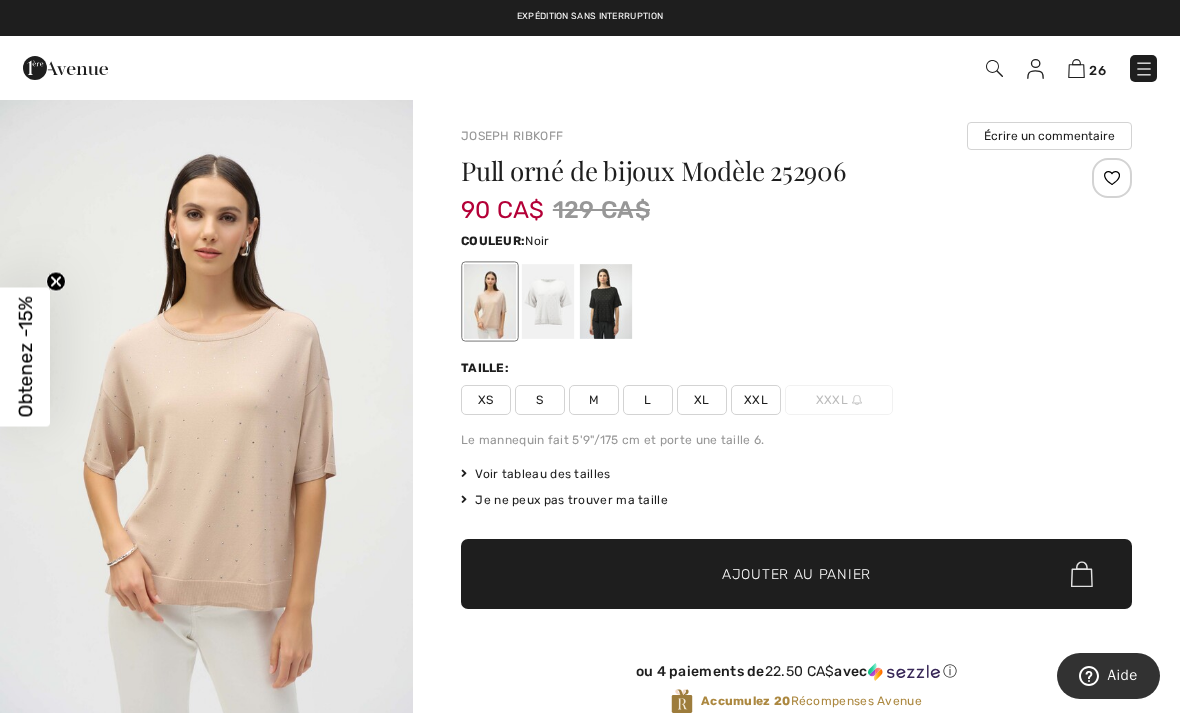 click at bounding box center (606, 301) 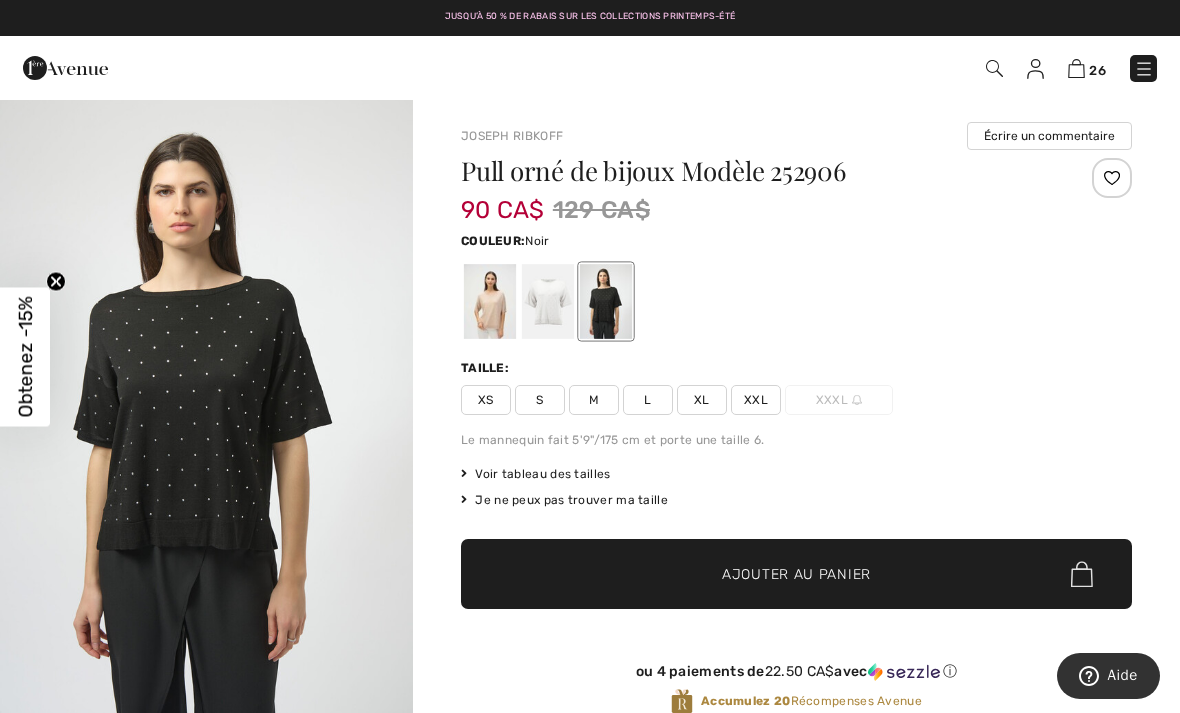 click on "XL" at bounding box center (702, 400) 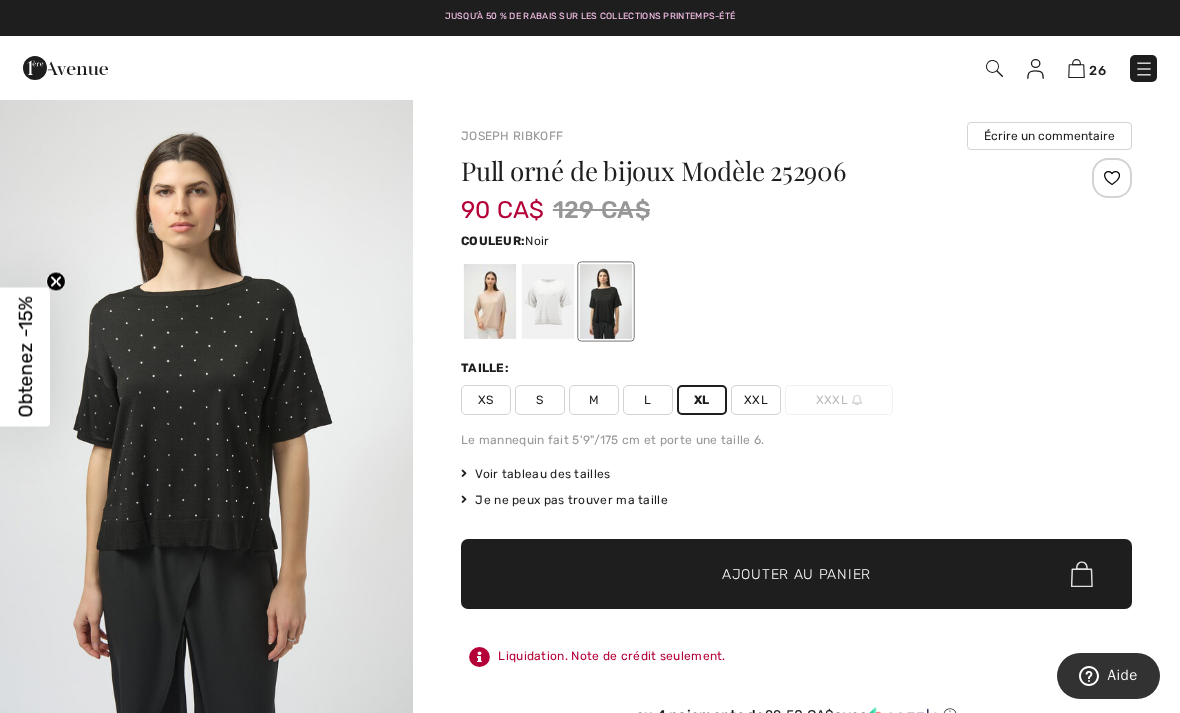 click on "✔ Ajouté au panier" at bounding box center [766, 574] 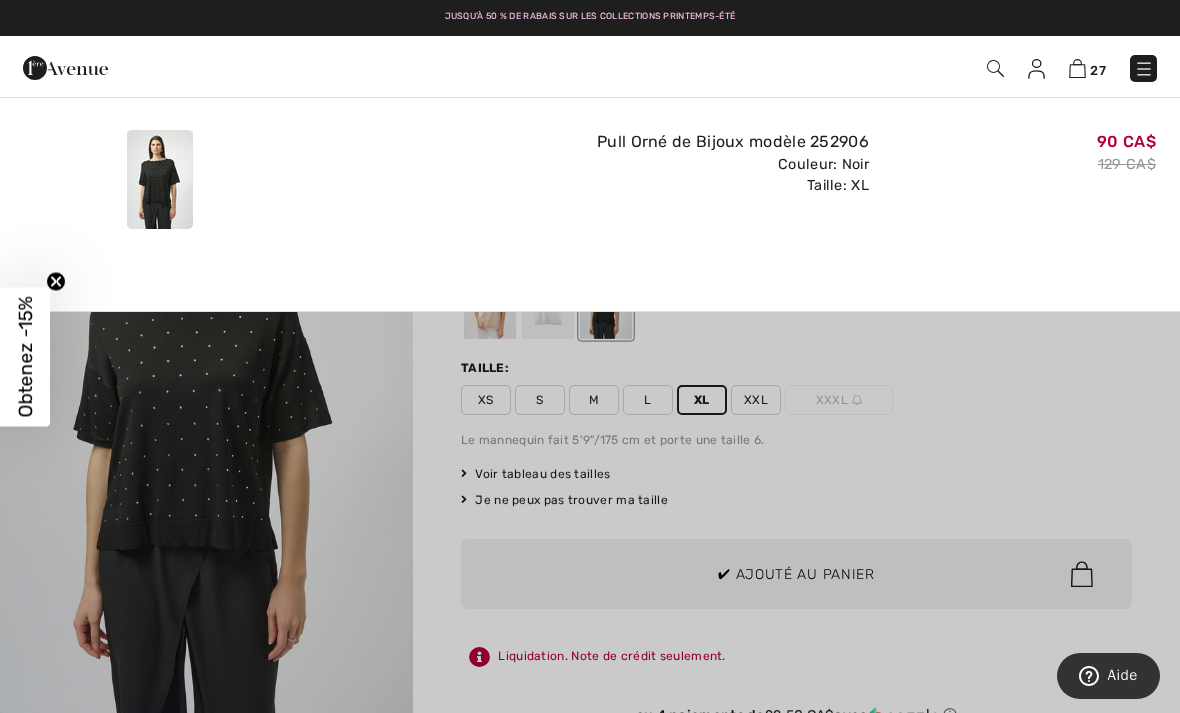 scroll, scrollTop: 0, scrollLeft: 0, axis: both 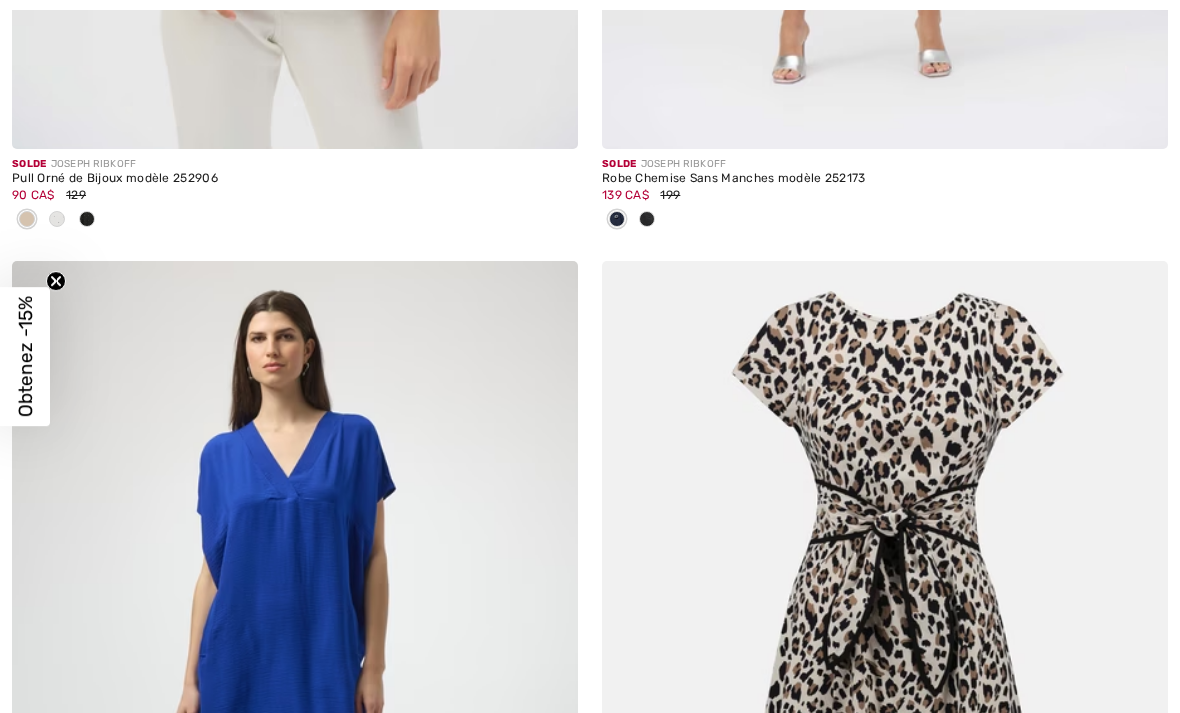 checkbox on "true" 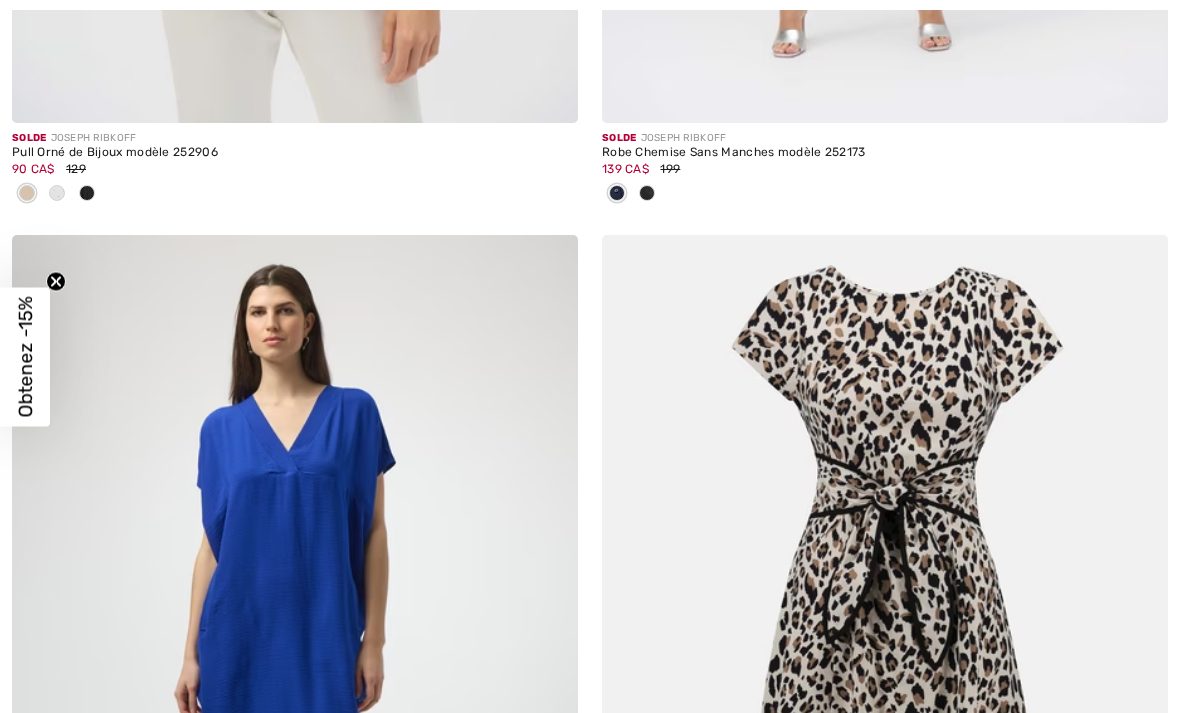 scroll, scrollTop: 0, scrollLeft: 0, axis: both 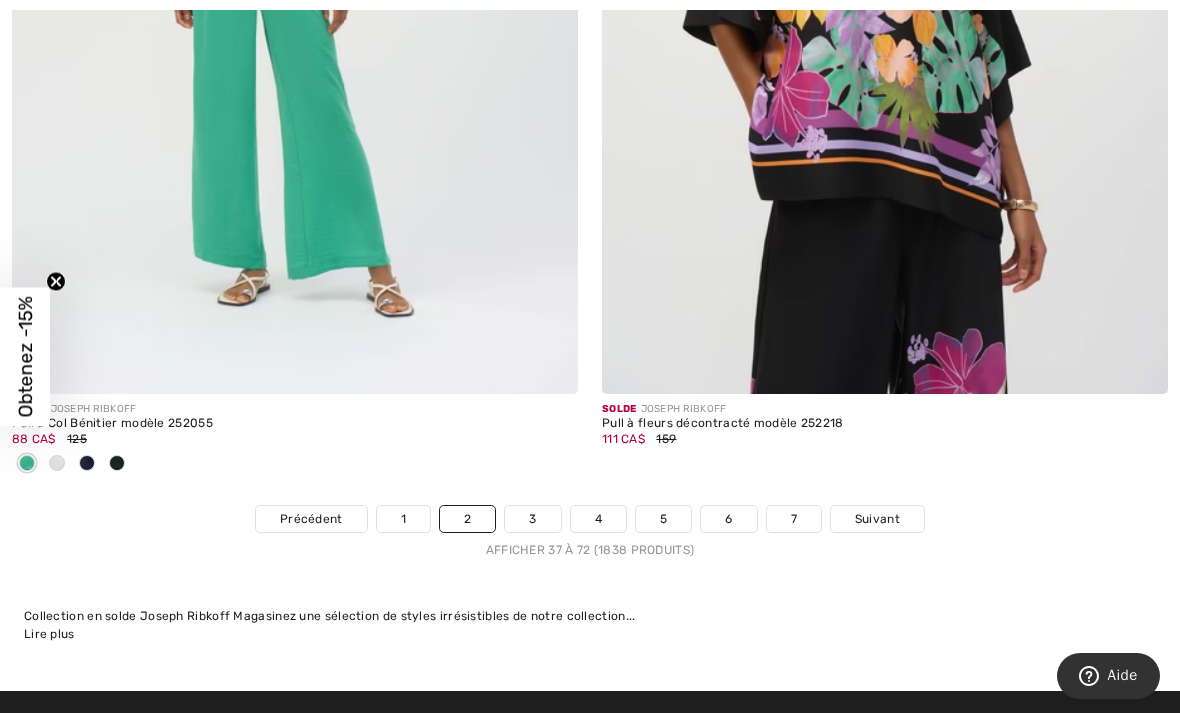 click on "Suivant" at bounding box center [877, 519] 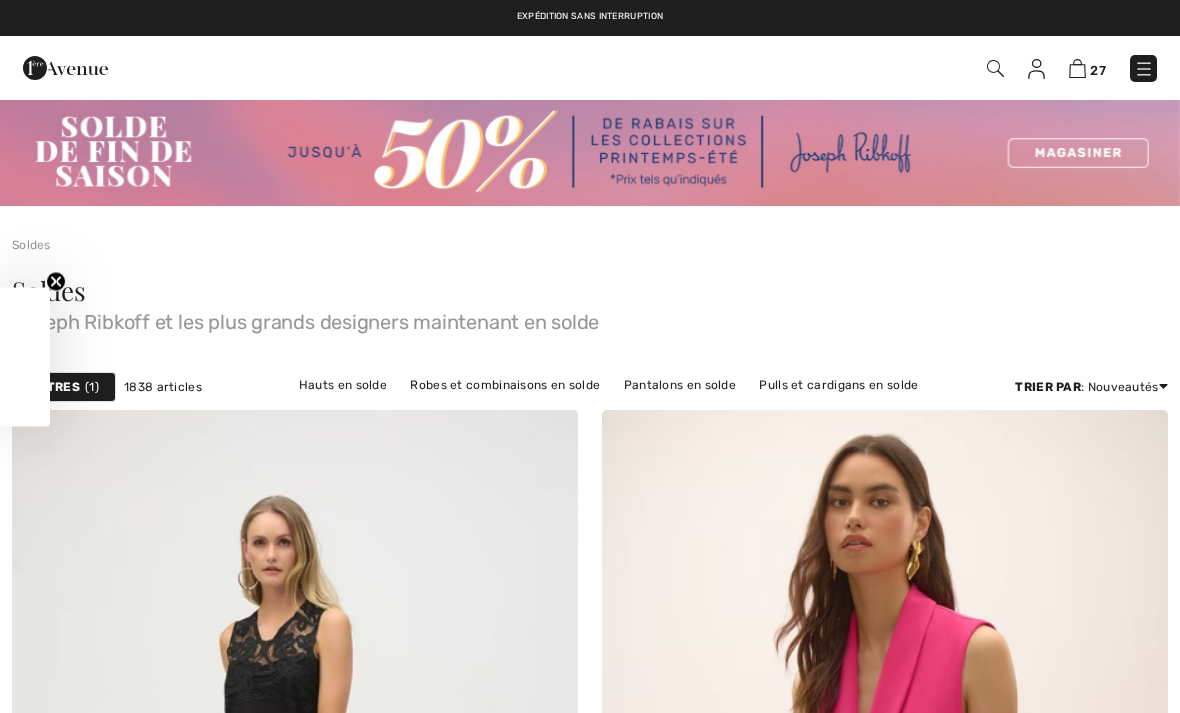 checkbox on "true" 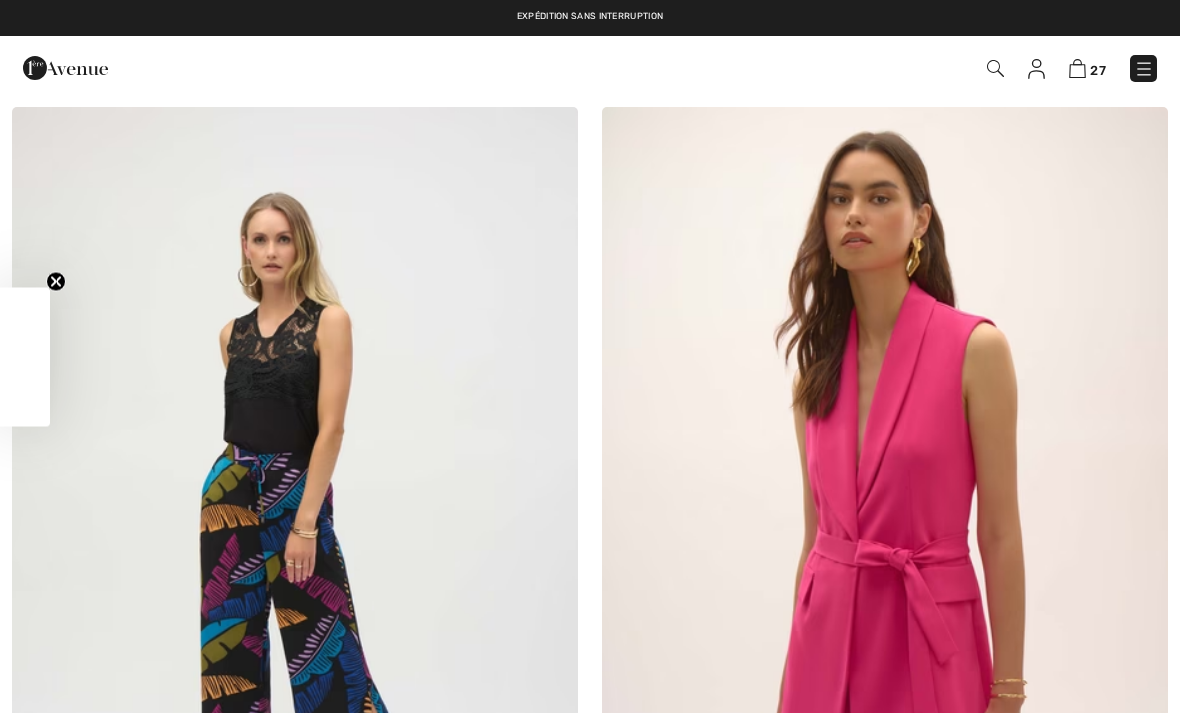 scroll, scrollTop: 0, scrollLeft: 0, axis: both 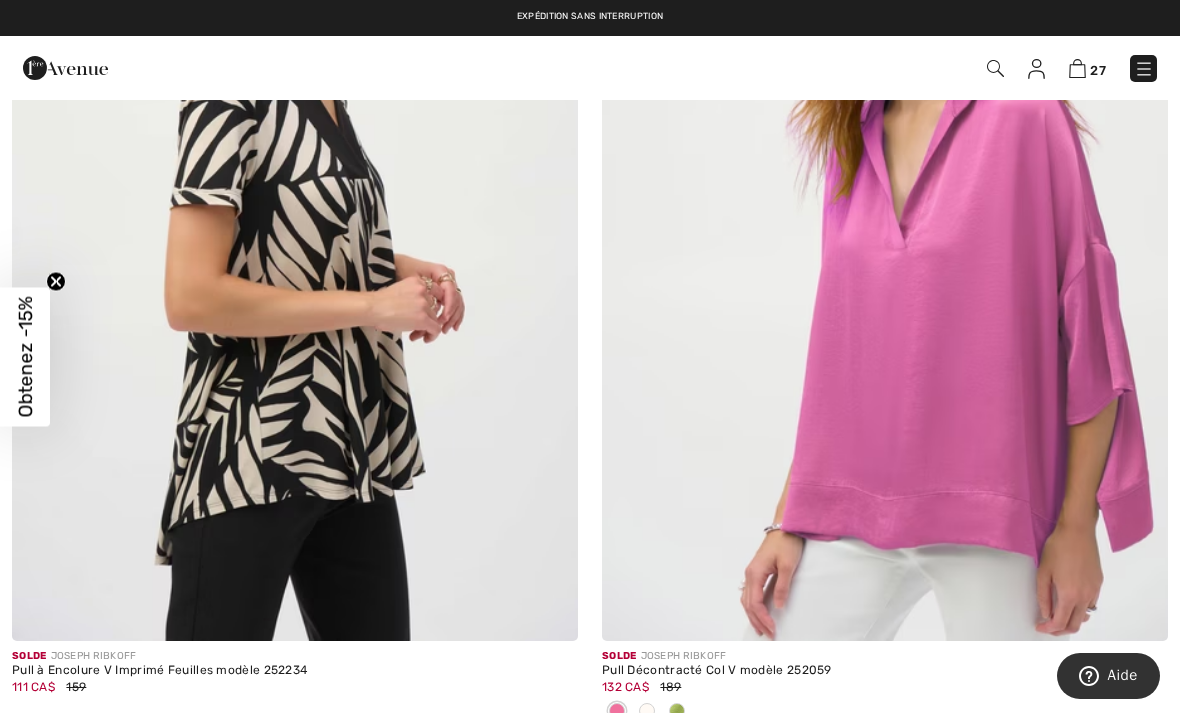 click at bounding box center [295, 216] 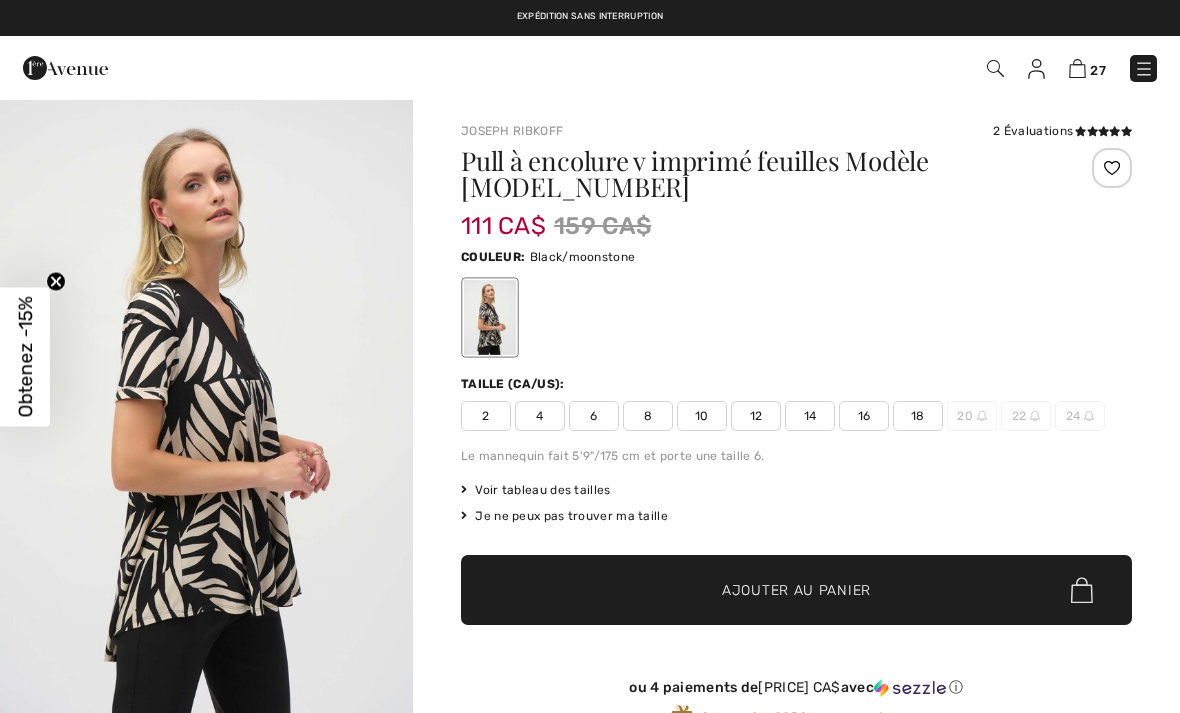 scroll, scrollTop: 0, scrollLeft: 0, axis: both 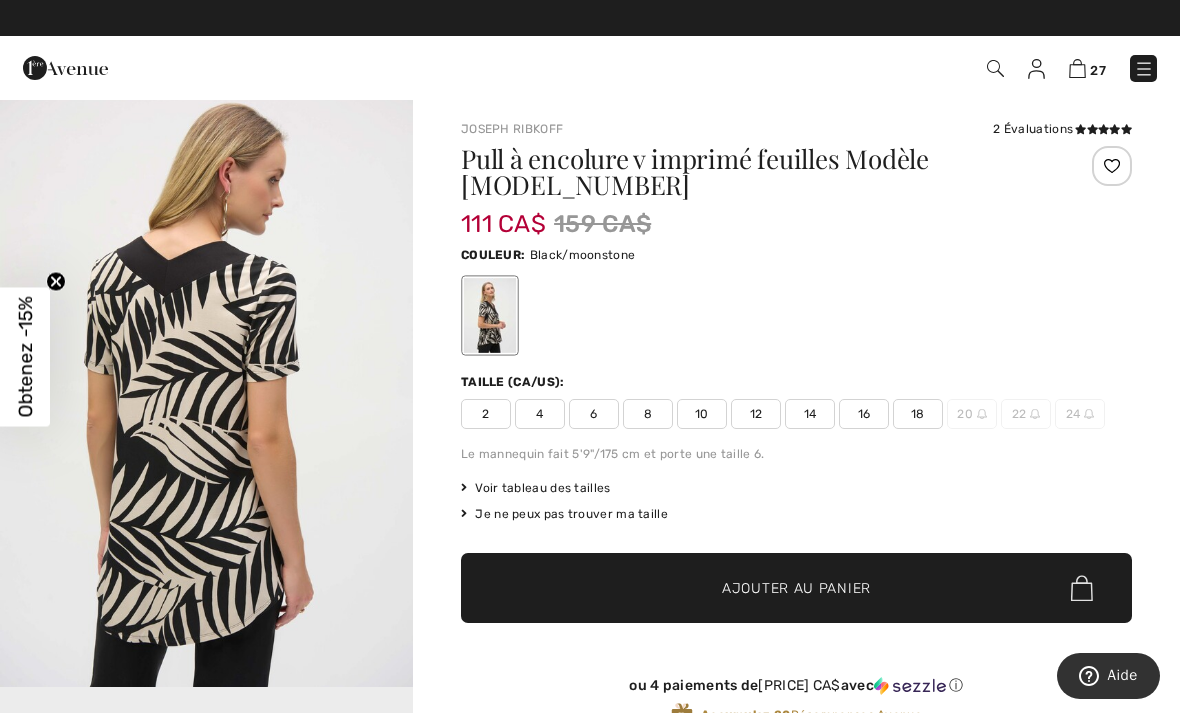 click on "14" at bounding box center (810, 414) 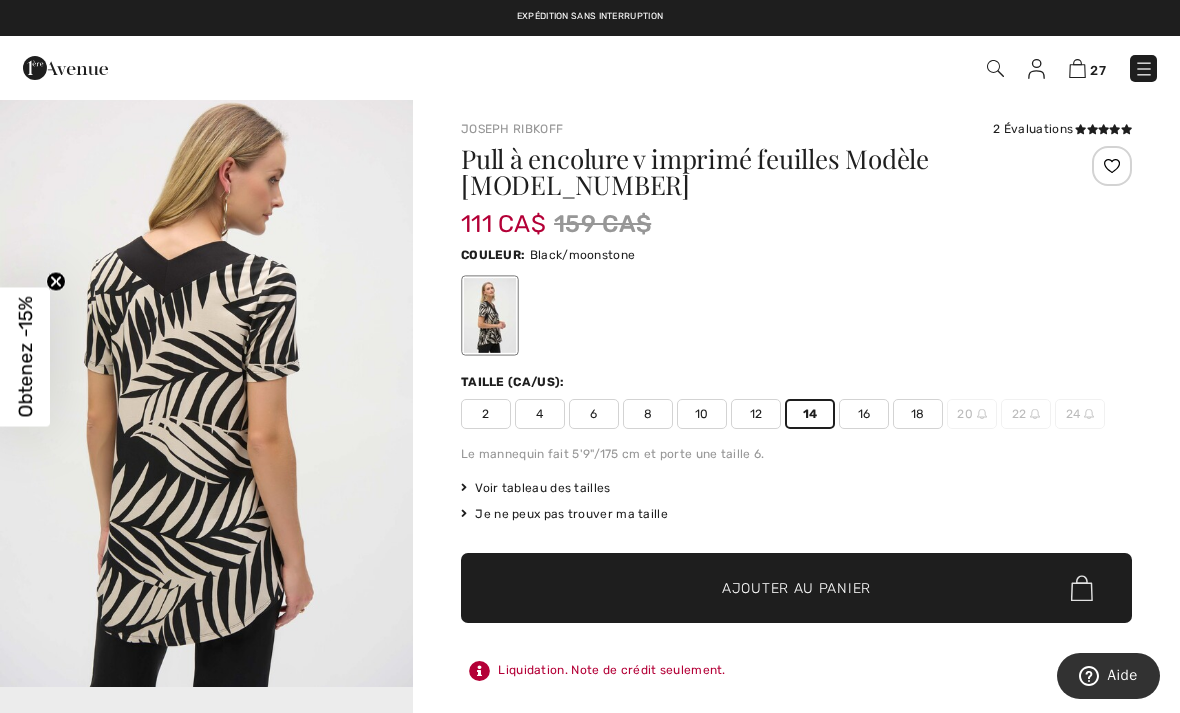 click on "✔ Ajouté au panier
Ajouter au panier" at bounding box center [796, 588] 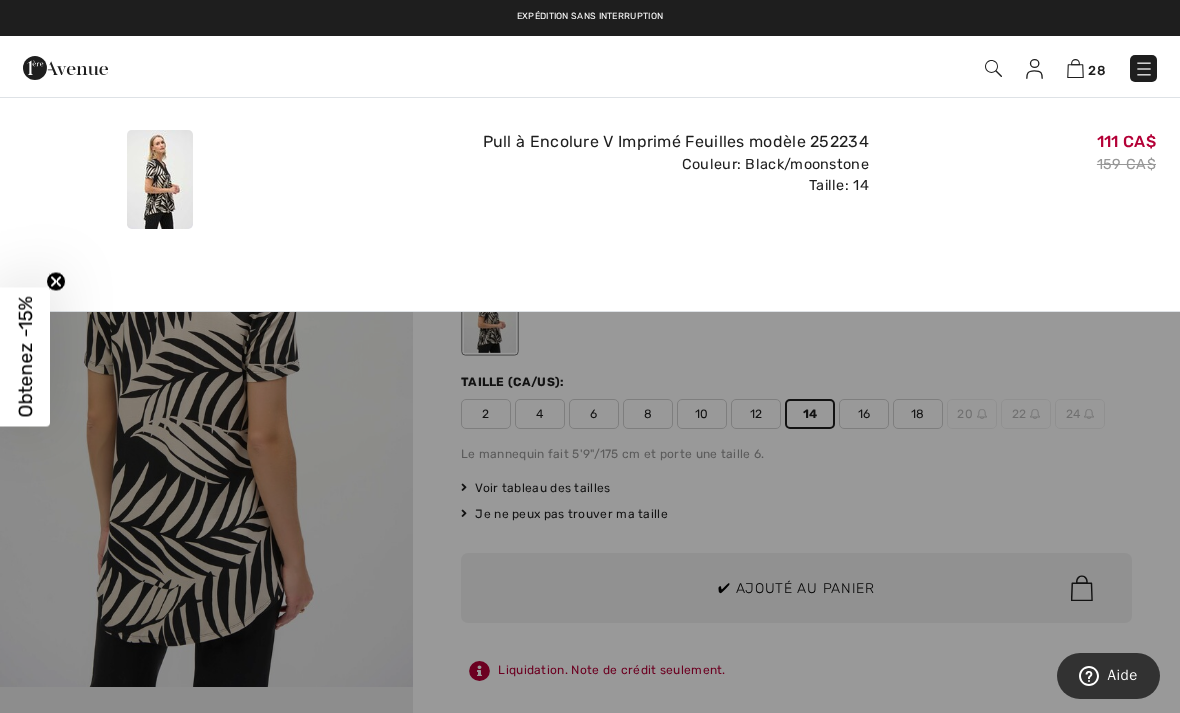 scroll, scrollTop: 0, scrollLeft: 0, axis: both 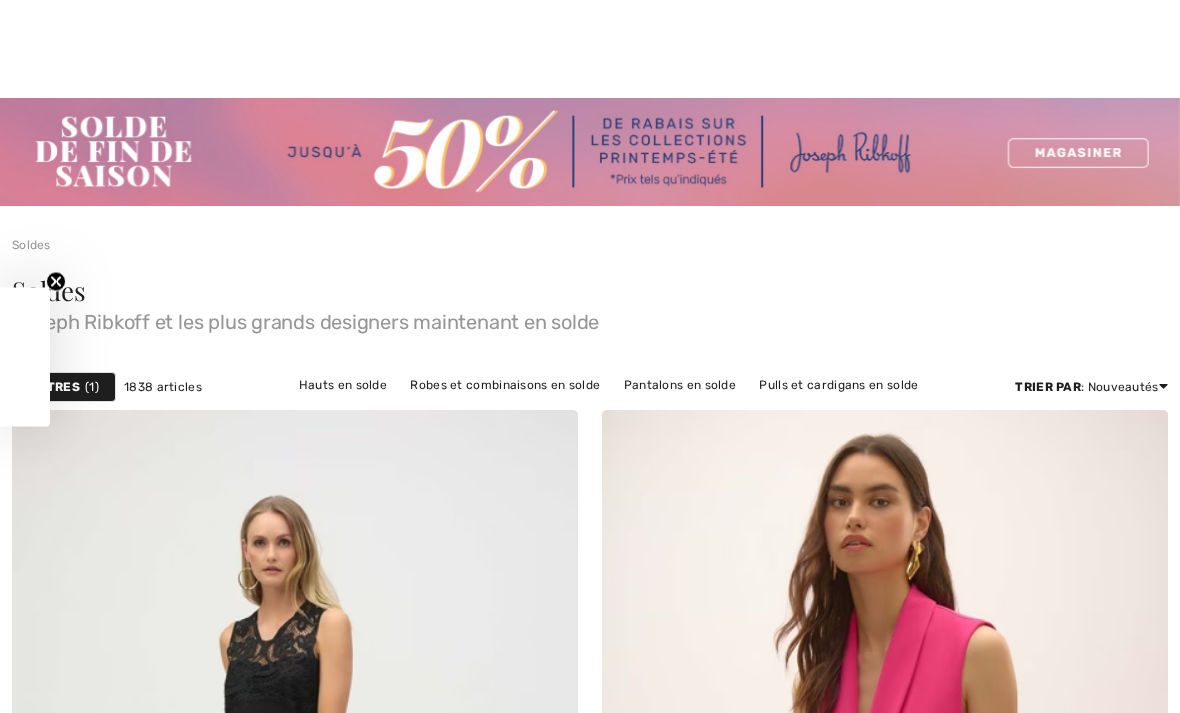 checkbox on "true" 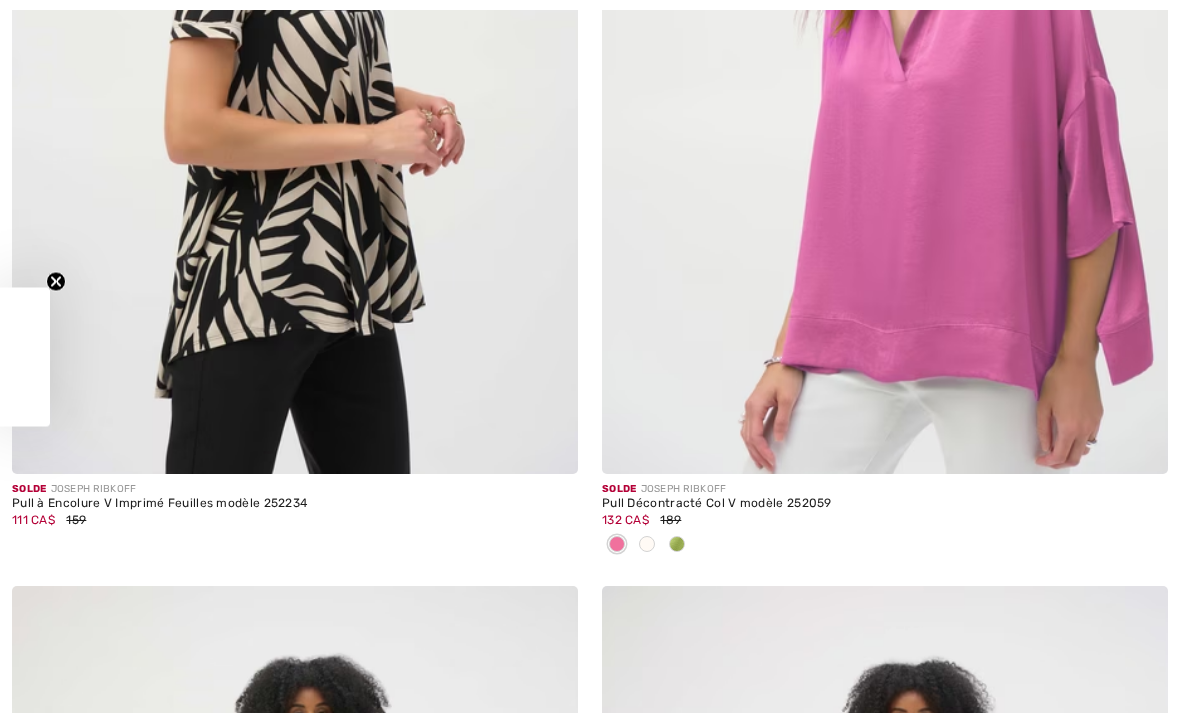 scroll, scrollTop: 0, scrollLeft: 0, axis: both 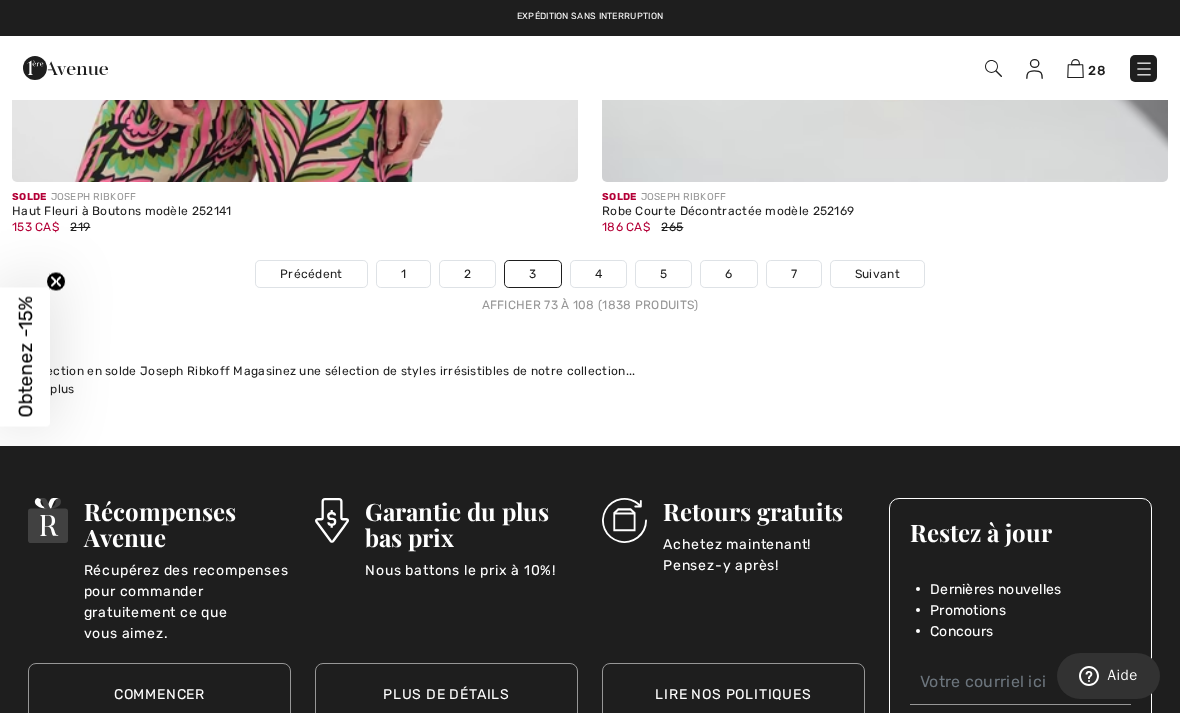 click on "Suivant" at bounding box center (877, 274) 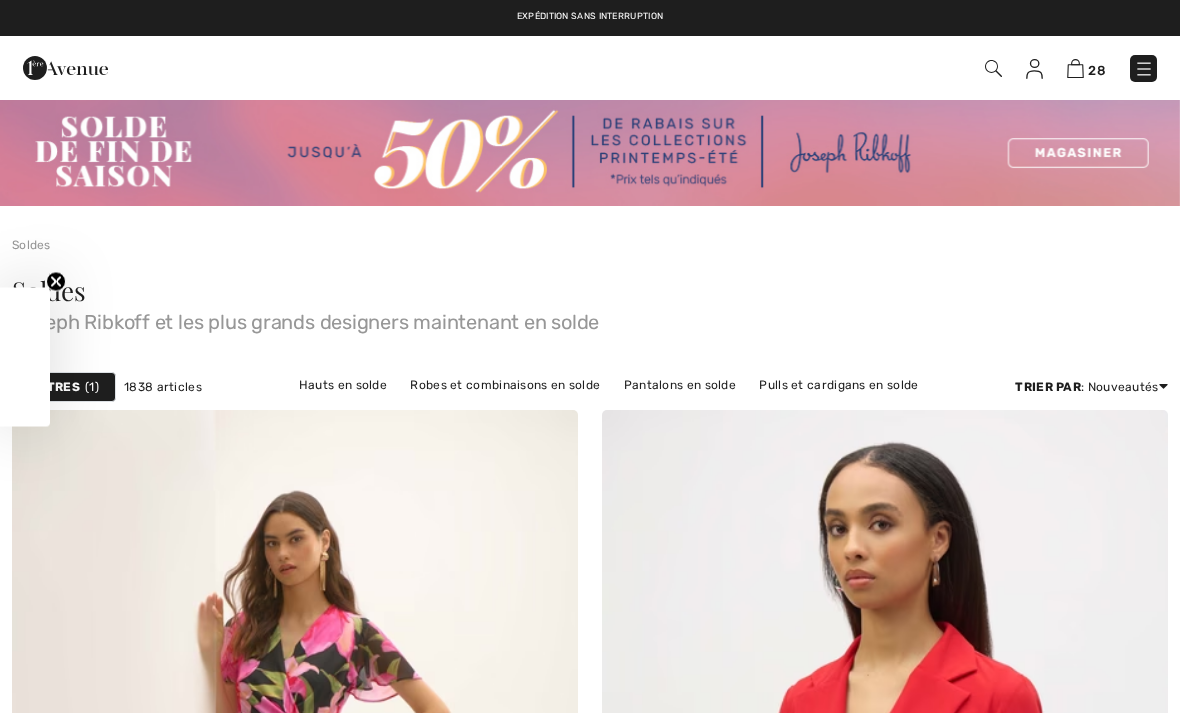 scroll, scrollTop: 753, scrollLeft: 0, axis: vertical 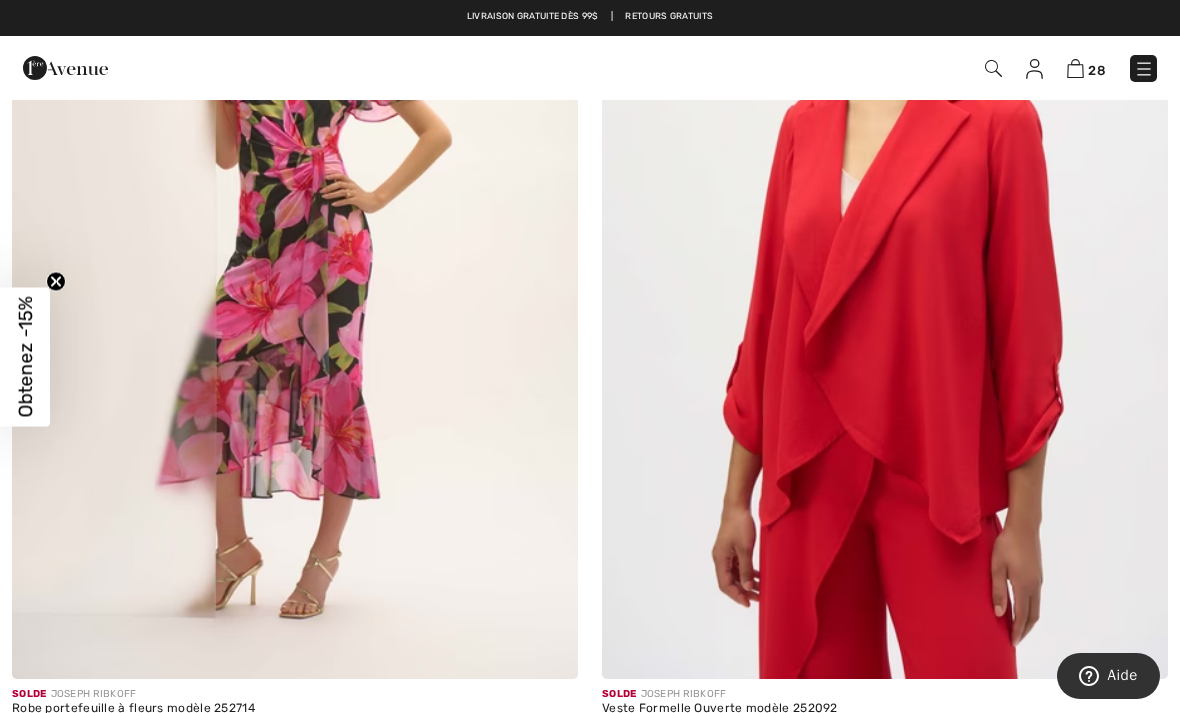 click at bounding box center (885, 254) 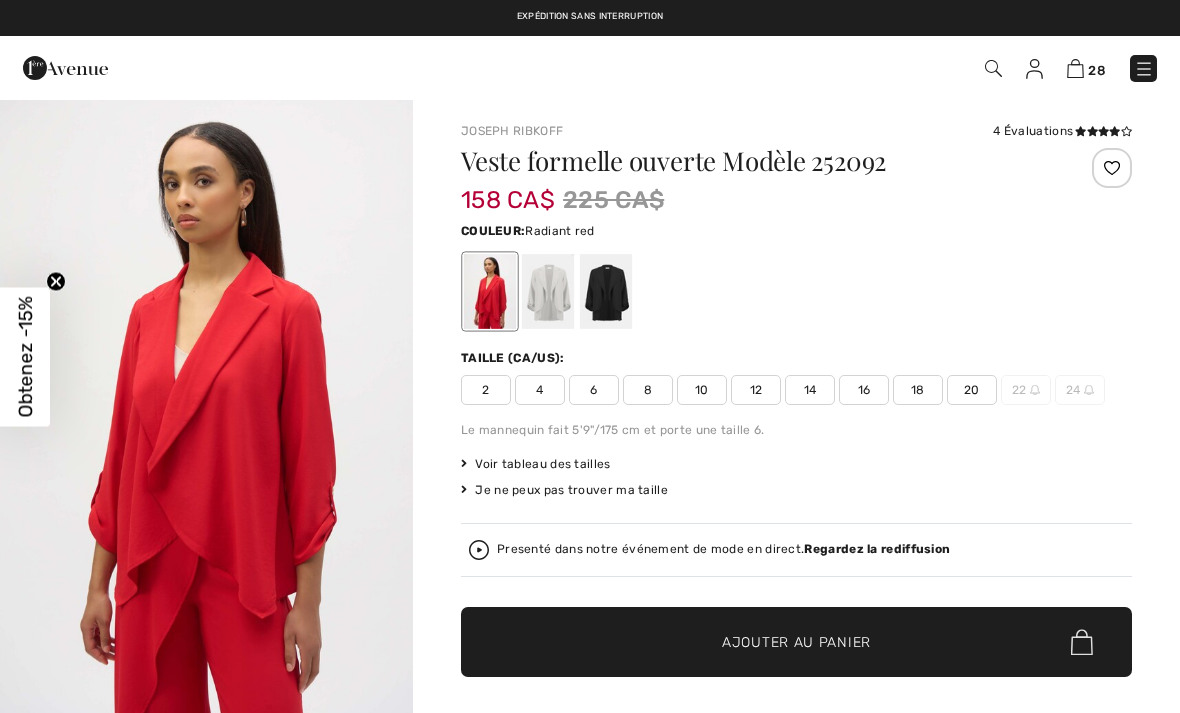 checkbox on "true" 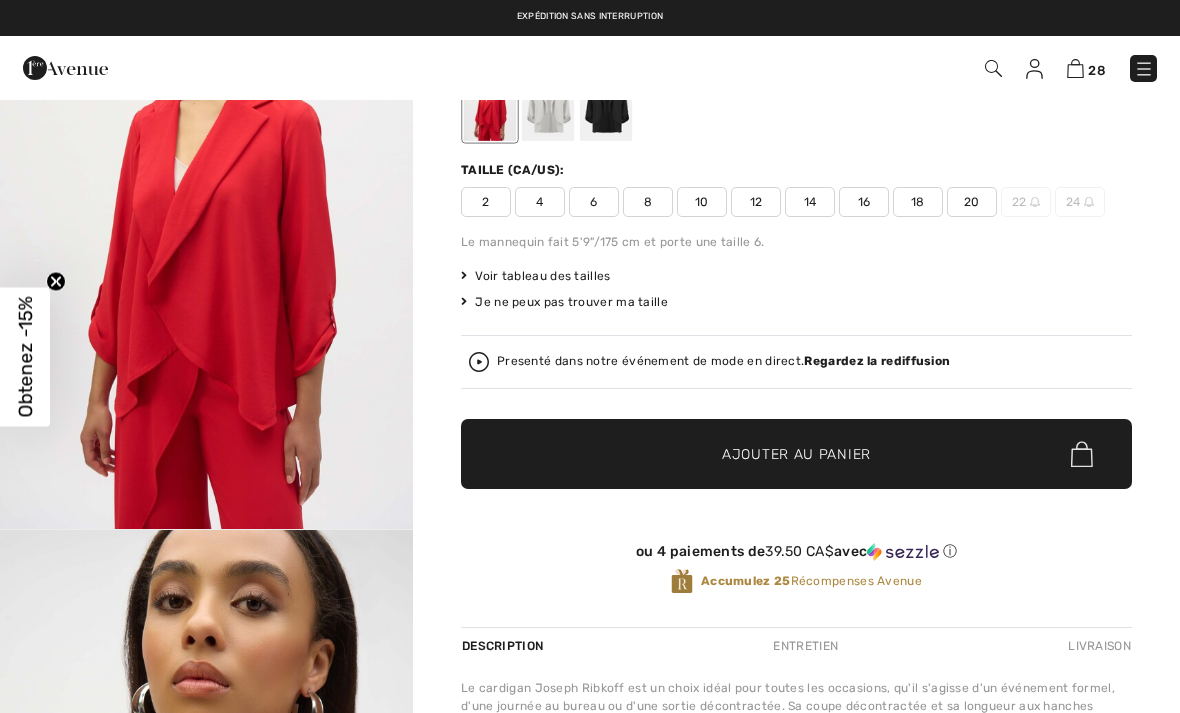 scroll, scrollTop: 0, scrollLeft: 0, axis: both 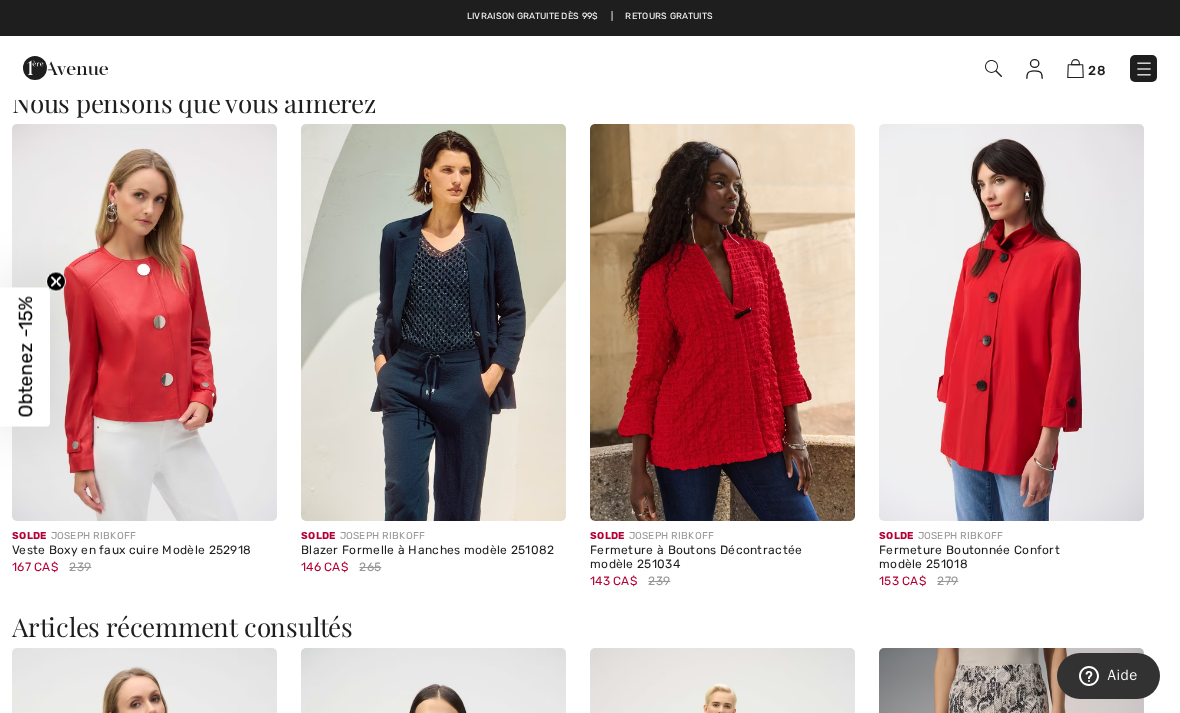 click at bounding box center (433, 323) 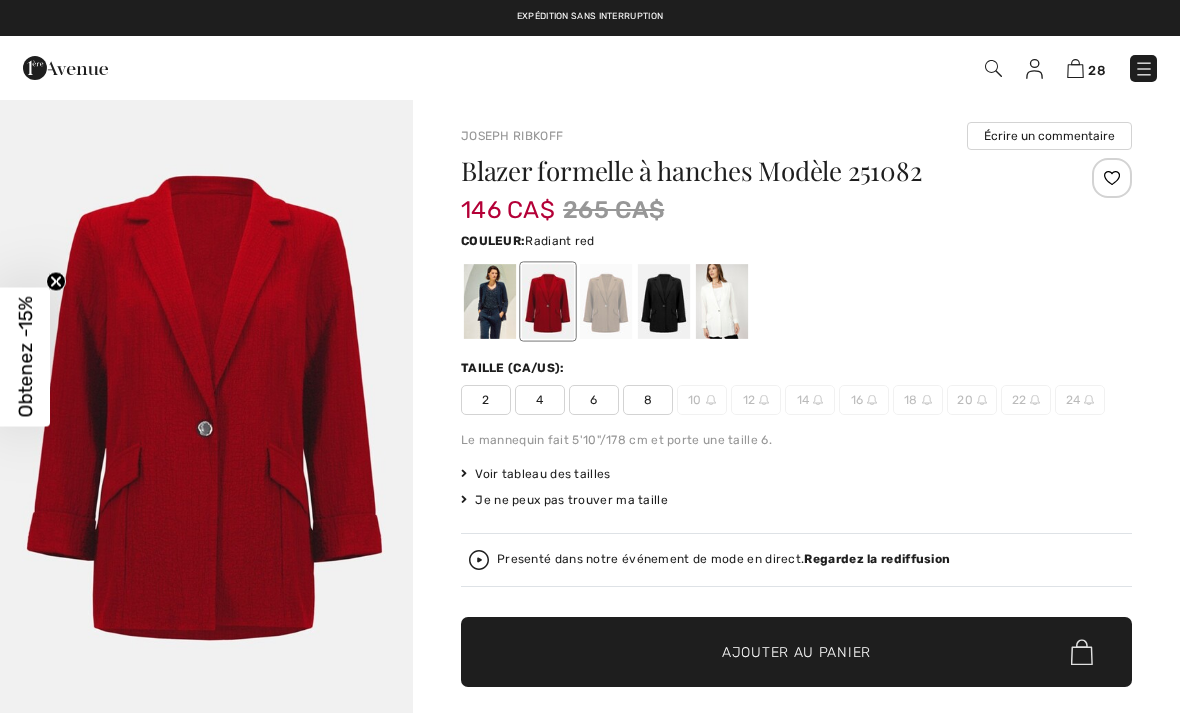 scroll, scrollTop: 0, scrollLeft: 0, axis: both 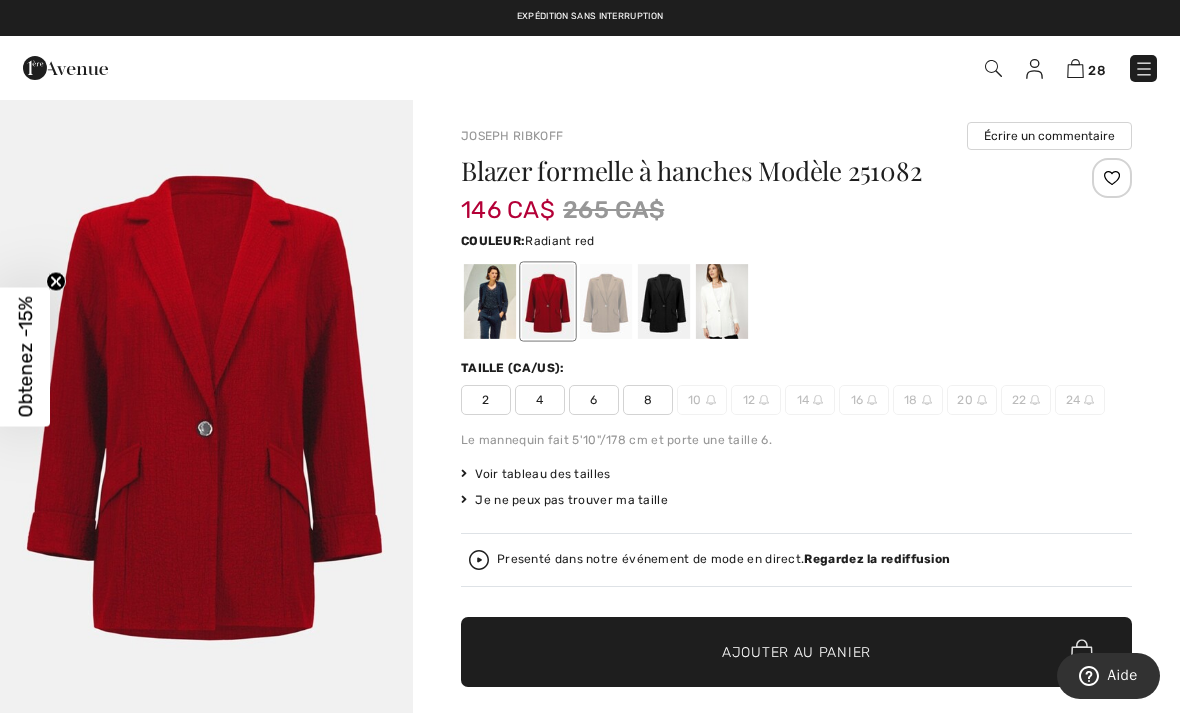 click at bounding box center (490, 301) 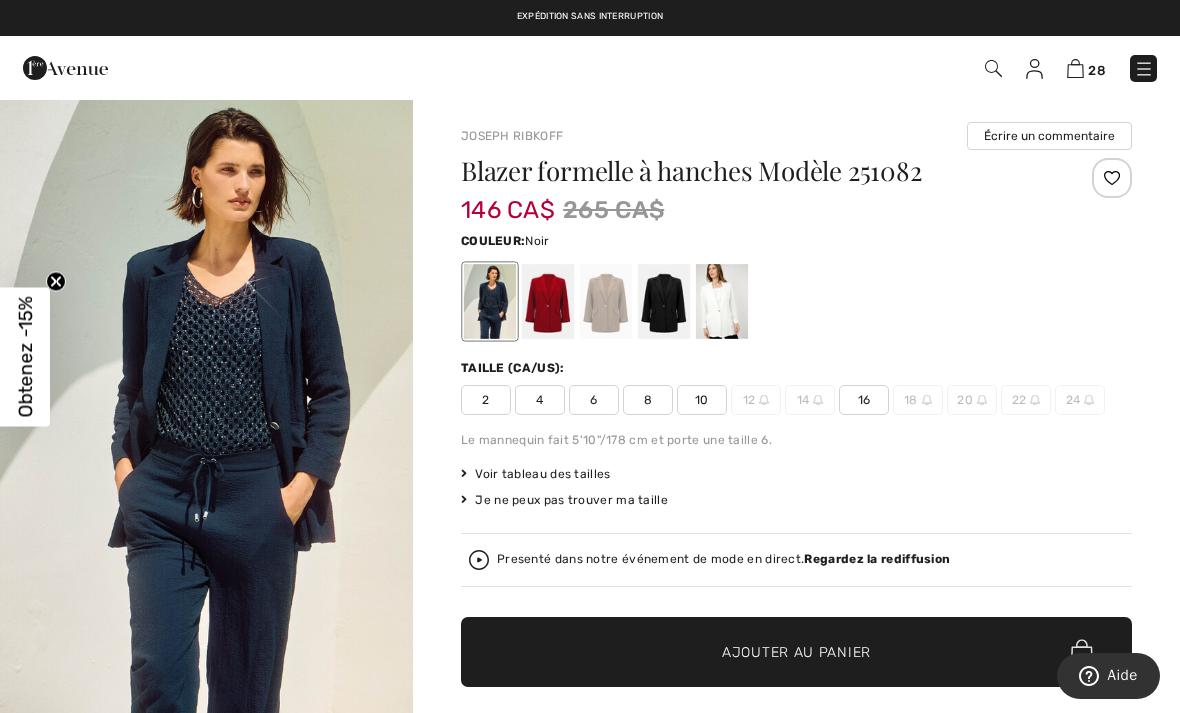 click at bounding box center (664, 301) 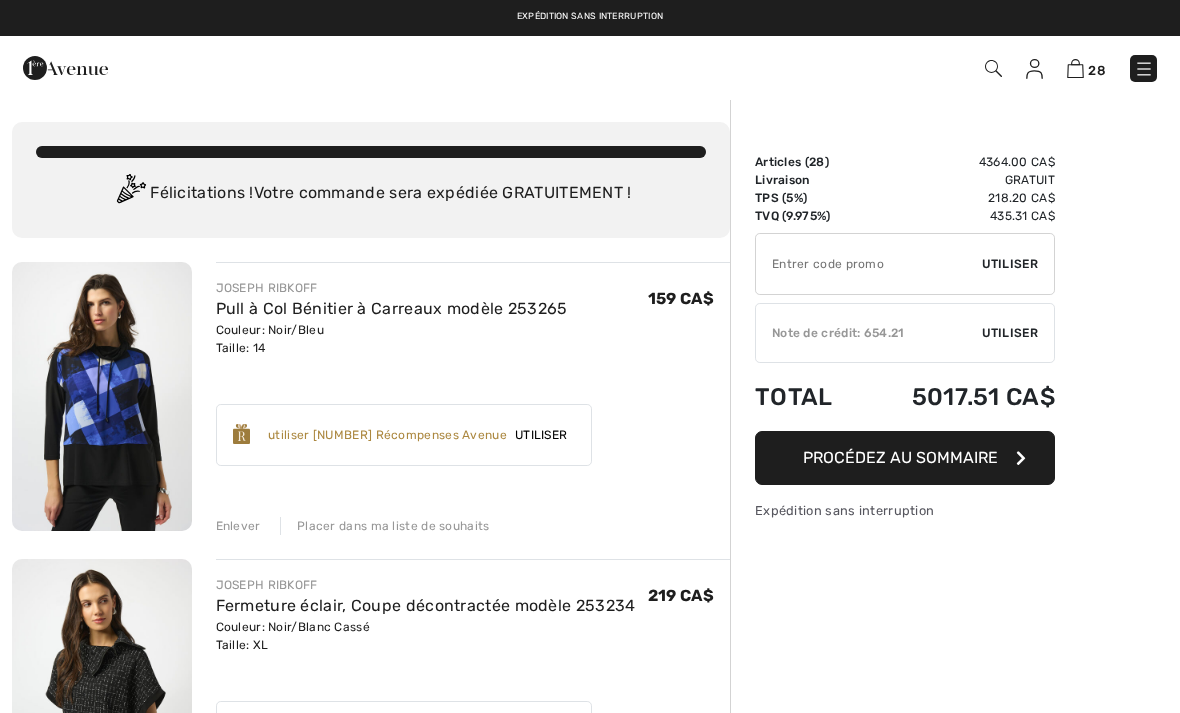 scroll, scrollTop: 0, scrollLeft: 0, axis: both 